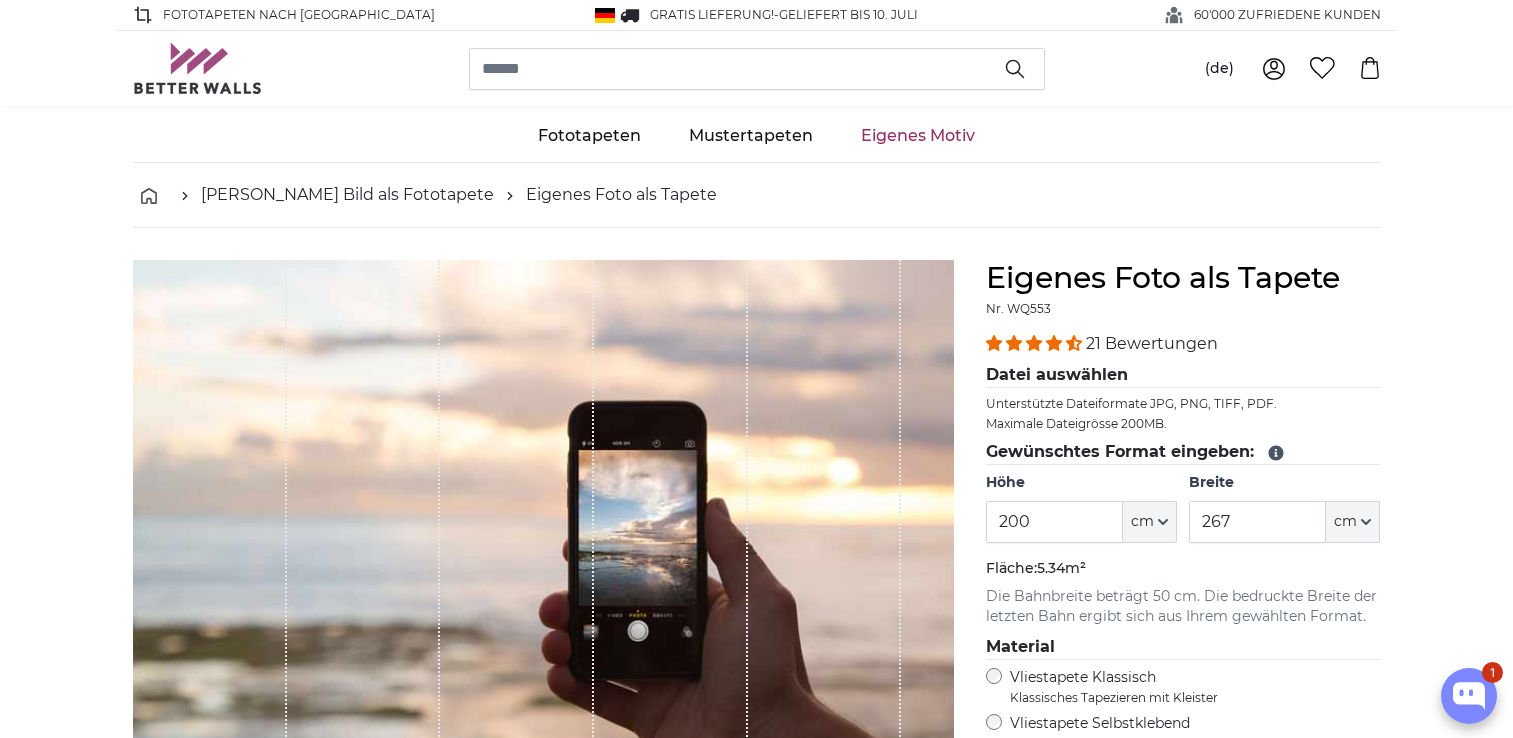 scroll, scrollTop: 0, scrollLeft: 0, axis: both 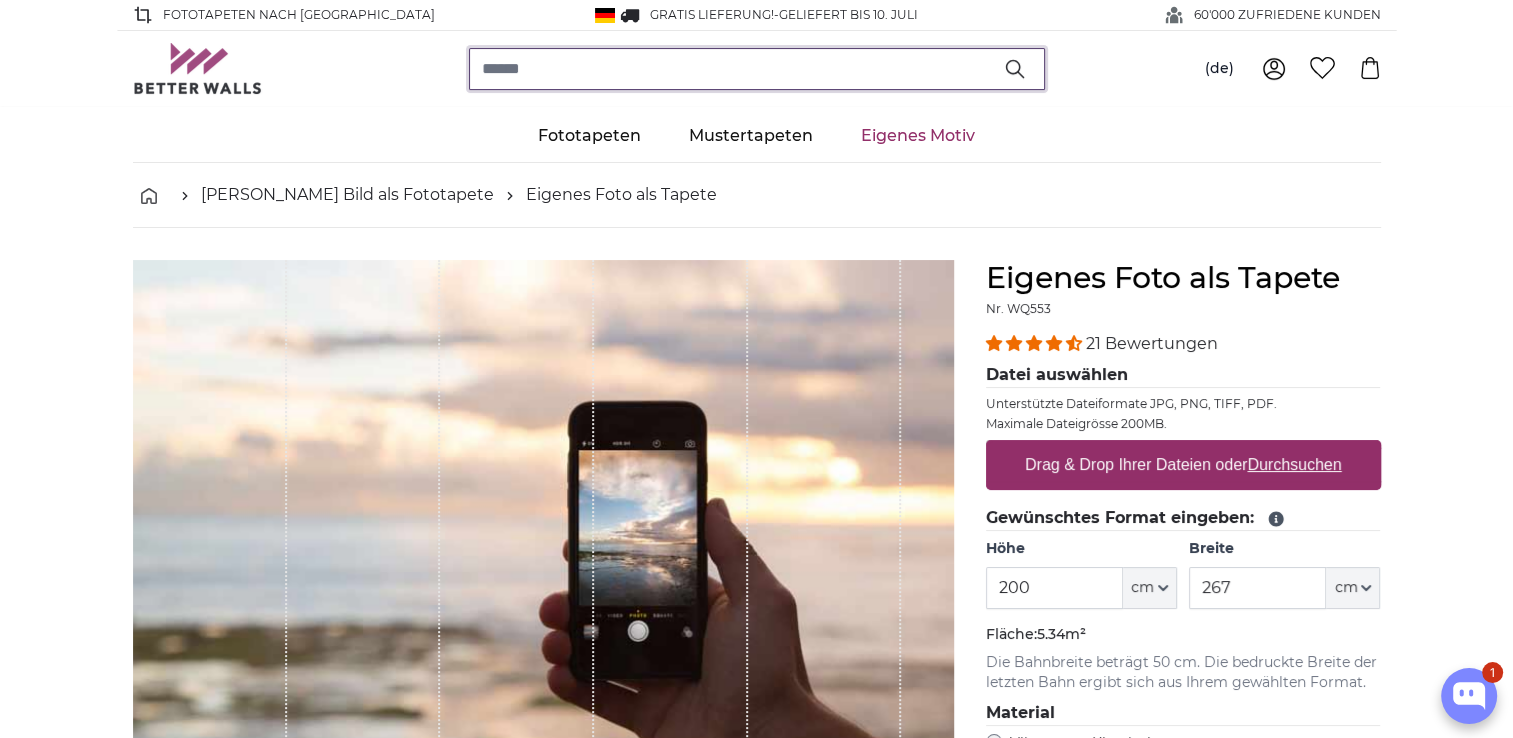 click at bounding box center (757, 69) 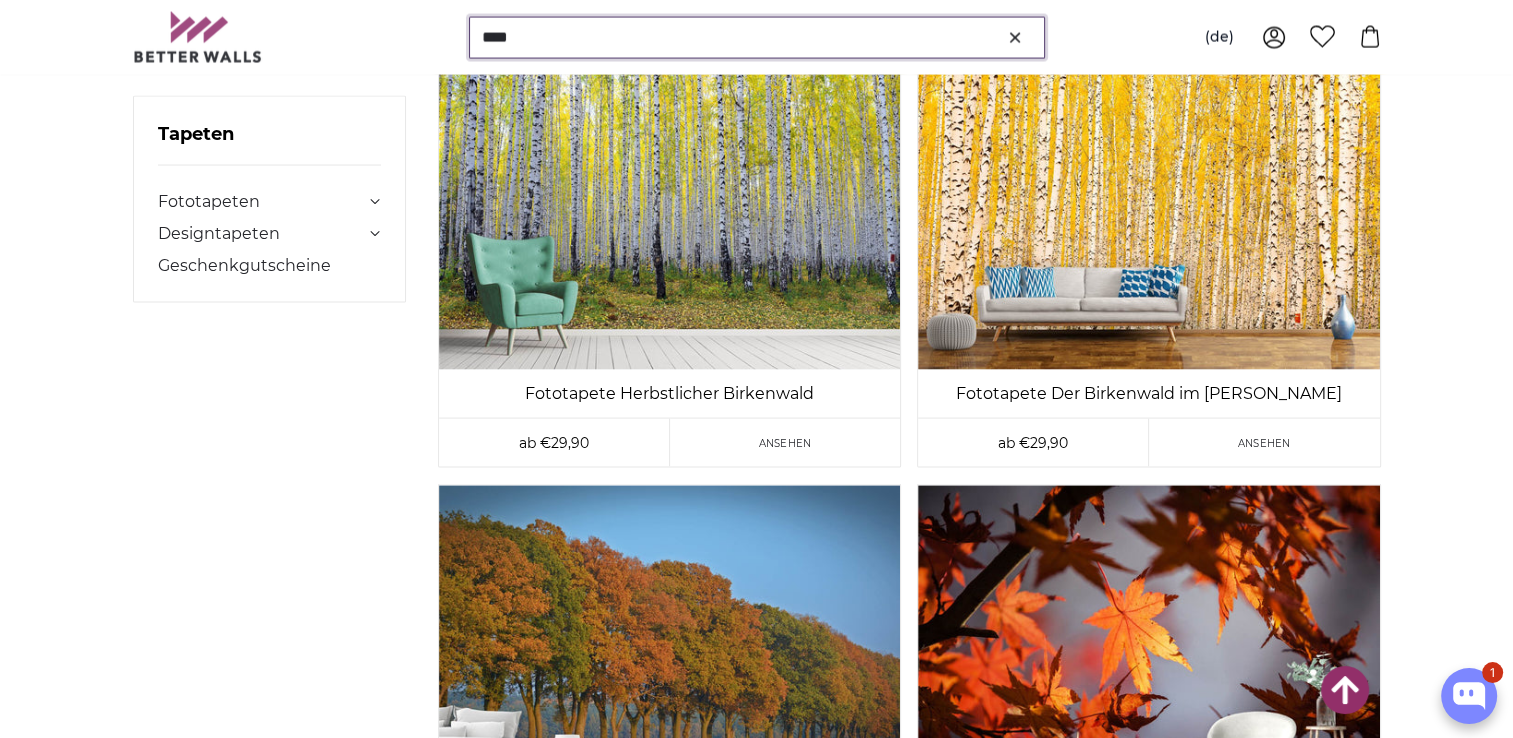 scroll, scrollTop: 11900, scrollLeft: 0, axis: vertical 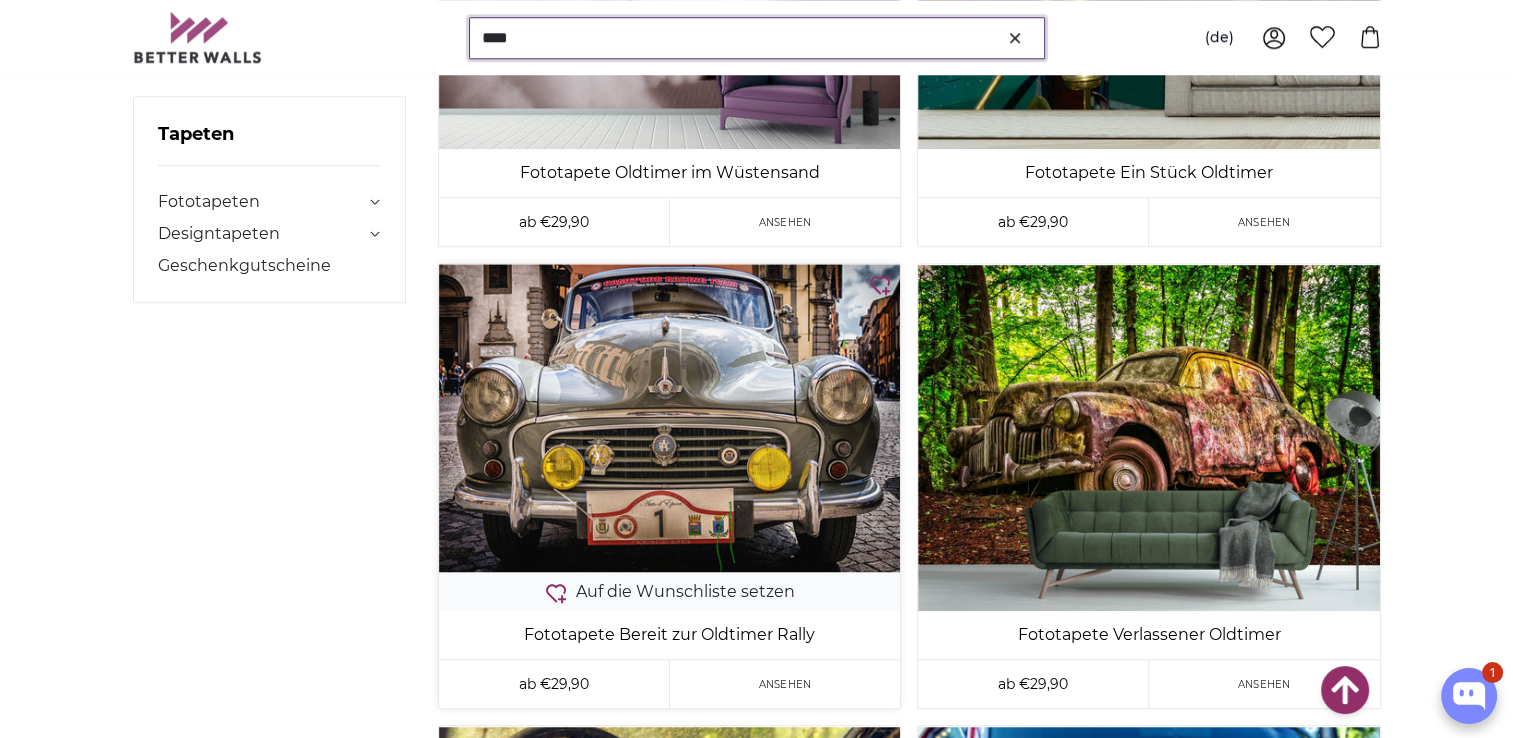 type on "****" 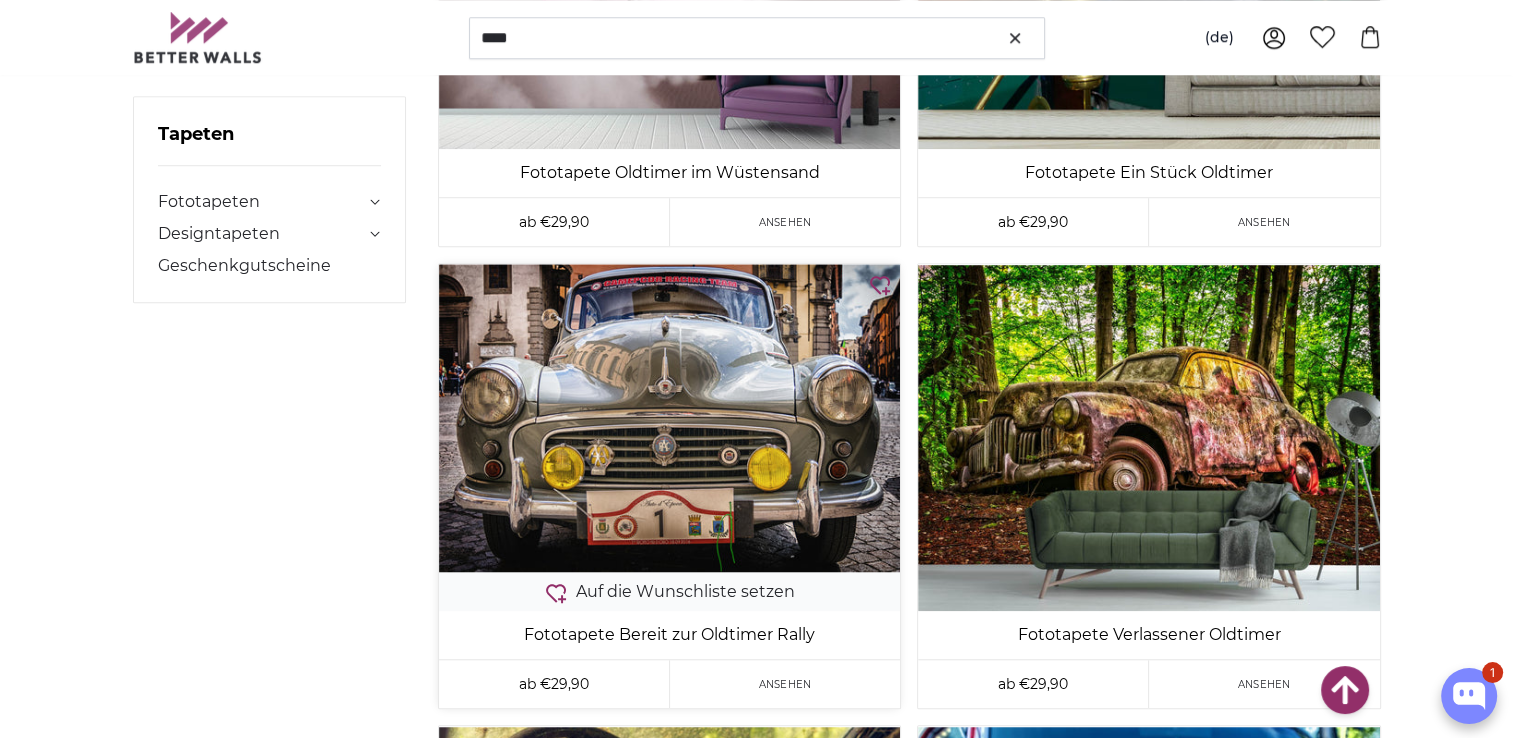 click at bounding box center (669, 417) 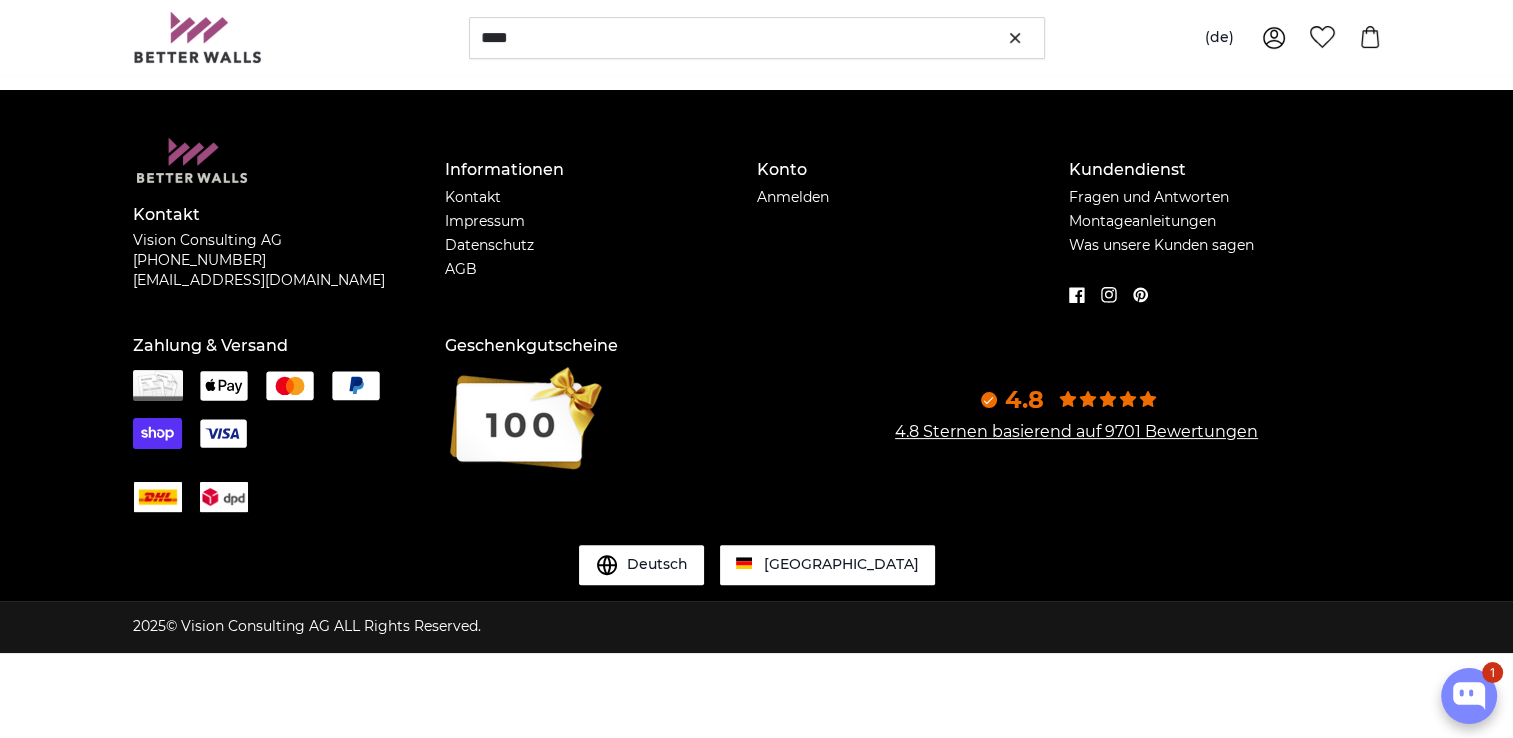 scroll, scrollTop: 0, scrollLeft: 0, axis: both 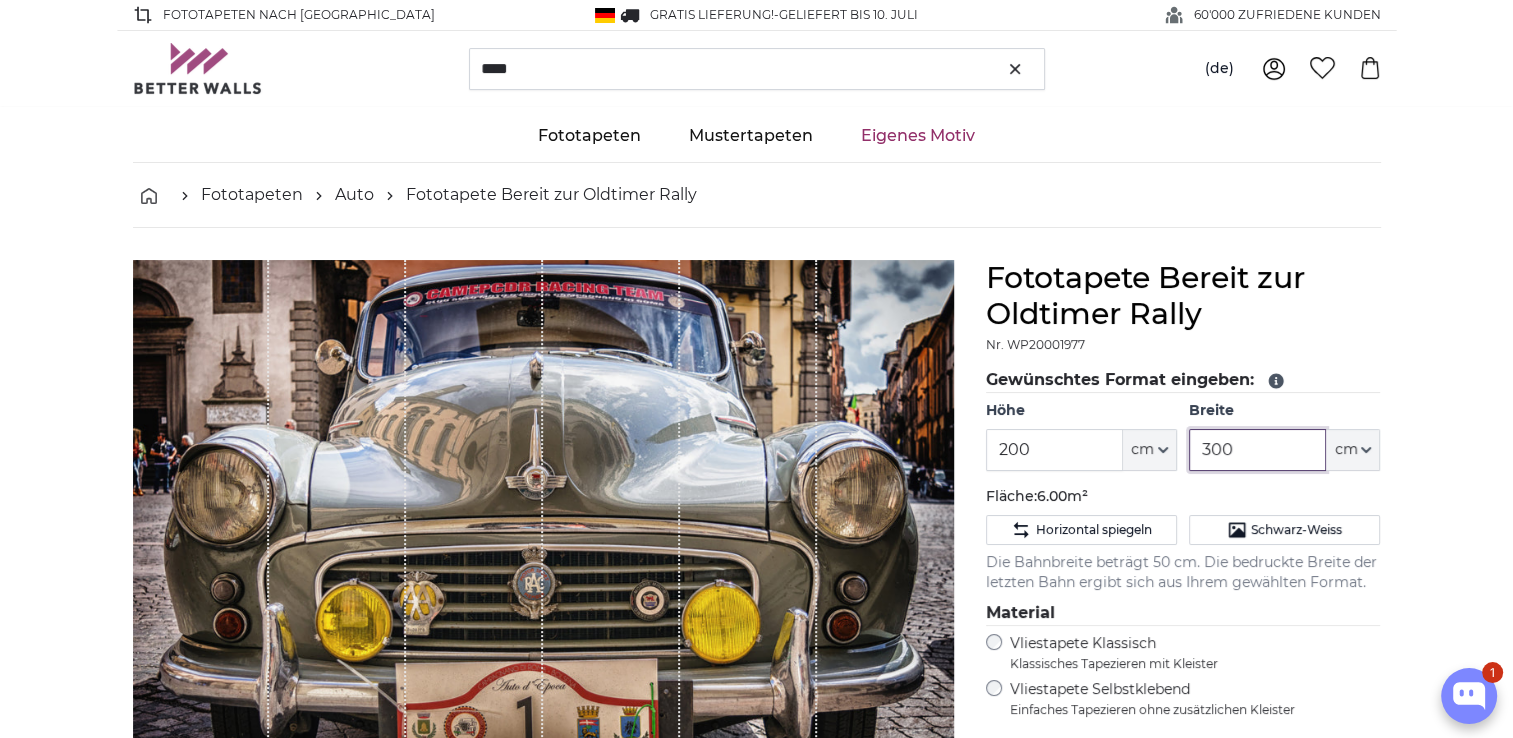 drag, startPoint x: 1272, startPoint y: 454, endPoint x: 1132, endPoint y: 466, distance: 140.51335 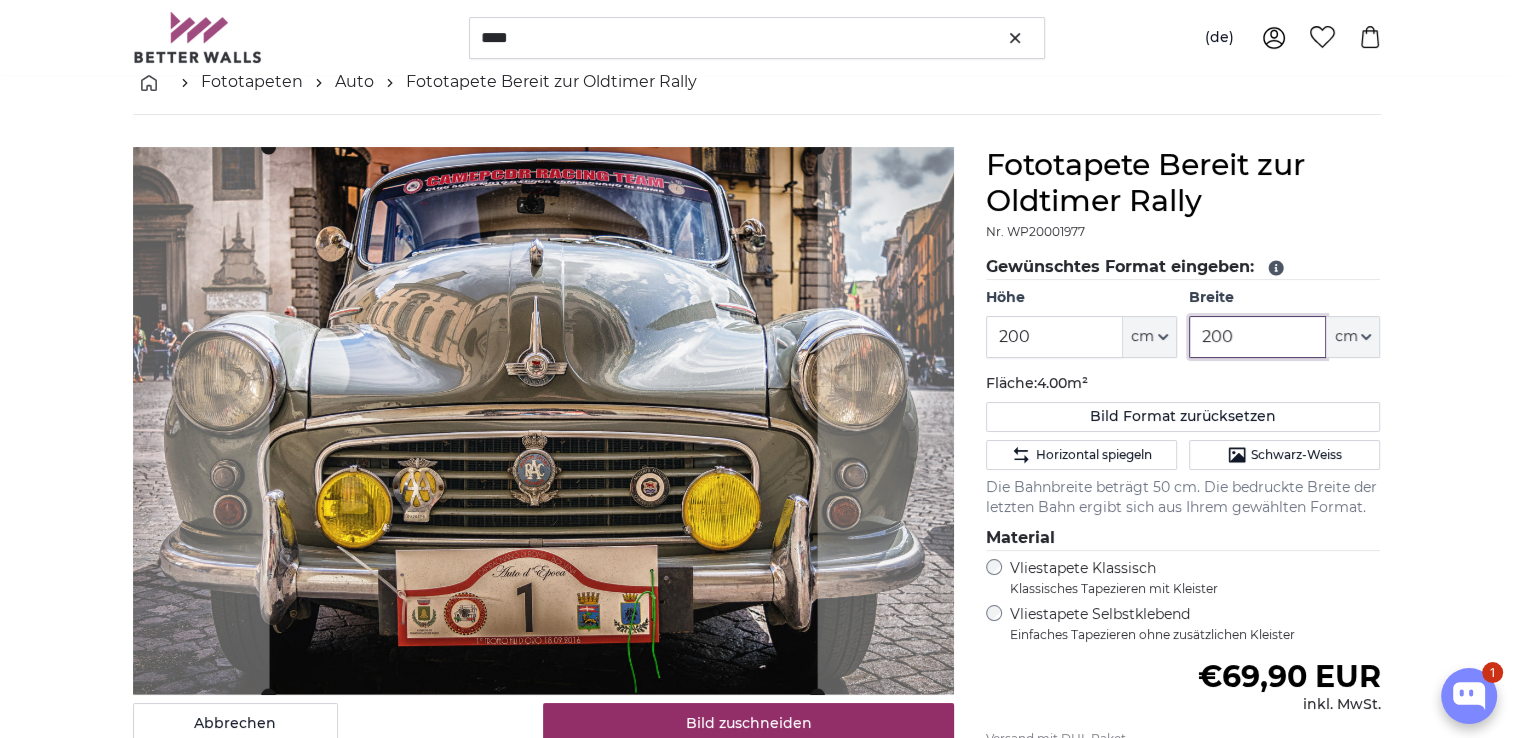scroll, scrollTop: 200, scrollLeft: 0, axis: vertical 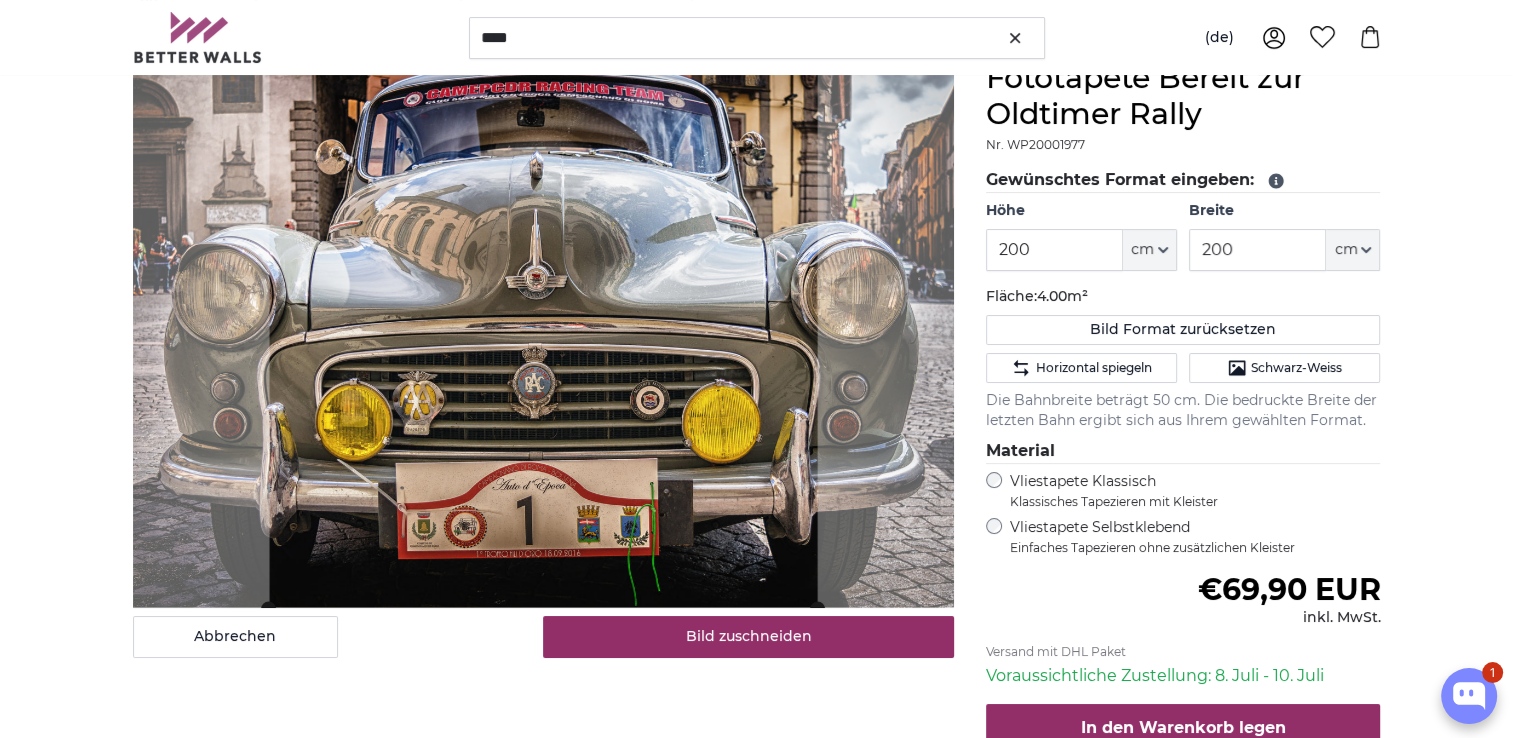 click on "Vliestapete Selbstklebend
Einfaches Tapezieren ohne zusätzlichen Kleister" at bounding box center (1183, 537) 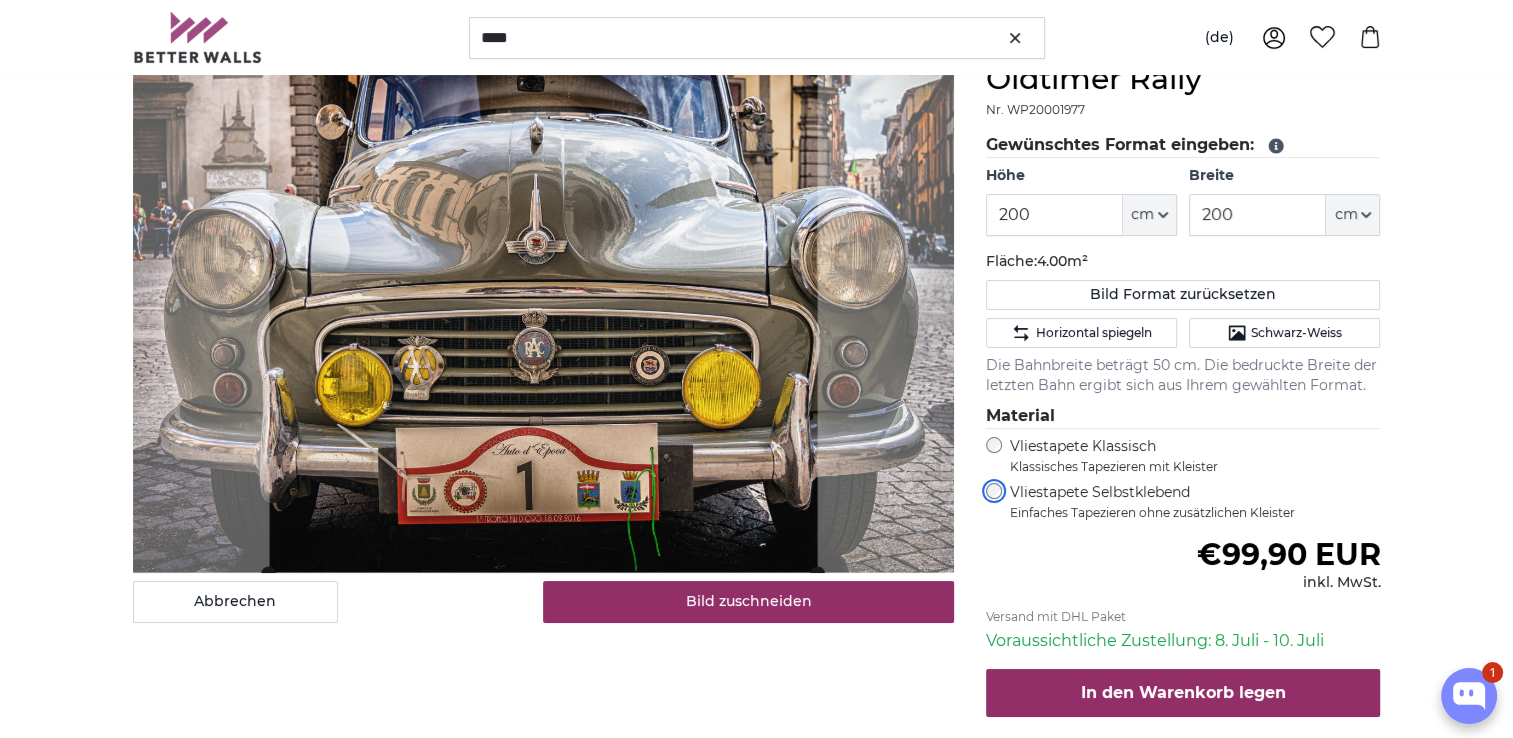 scroll, scrollTop: 200, scrollLeft: 0, axis: vertical 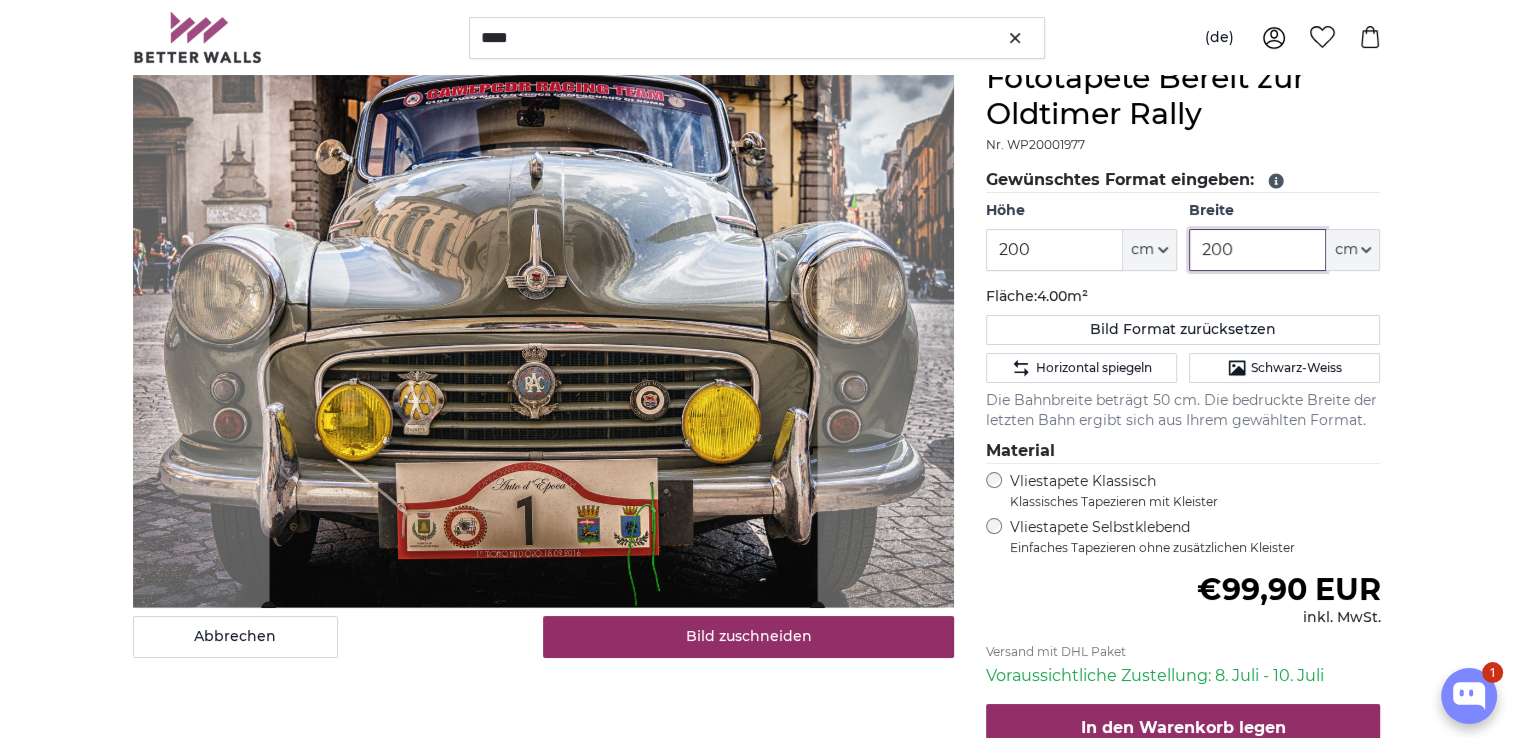 drag, startPoint x: 1253, startPoint y: 249, endPoint x: 1181, endPoint y: 270, distance: 75 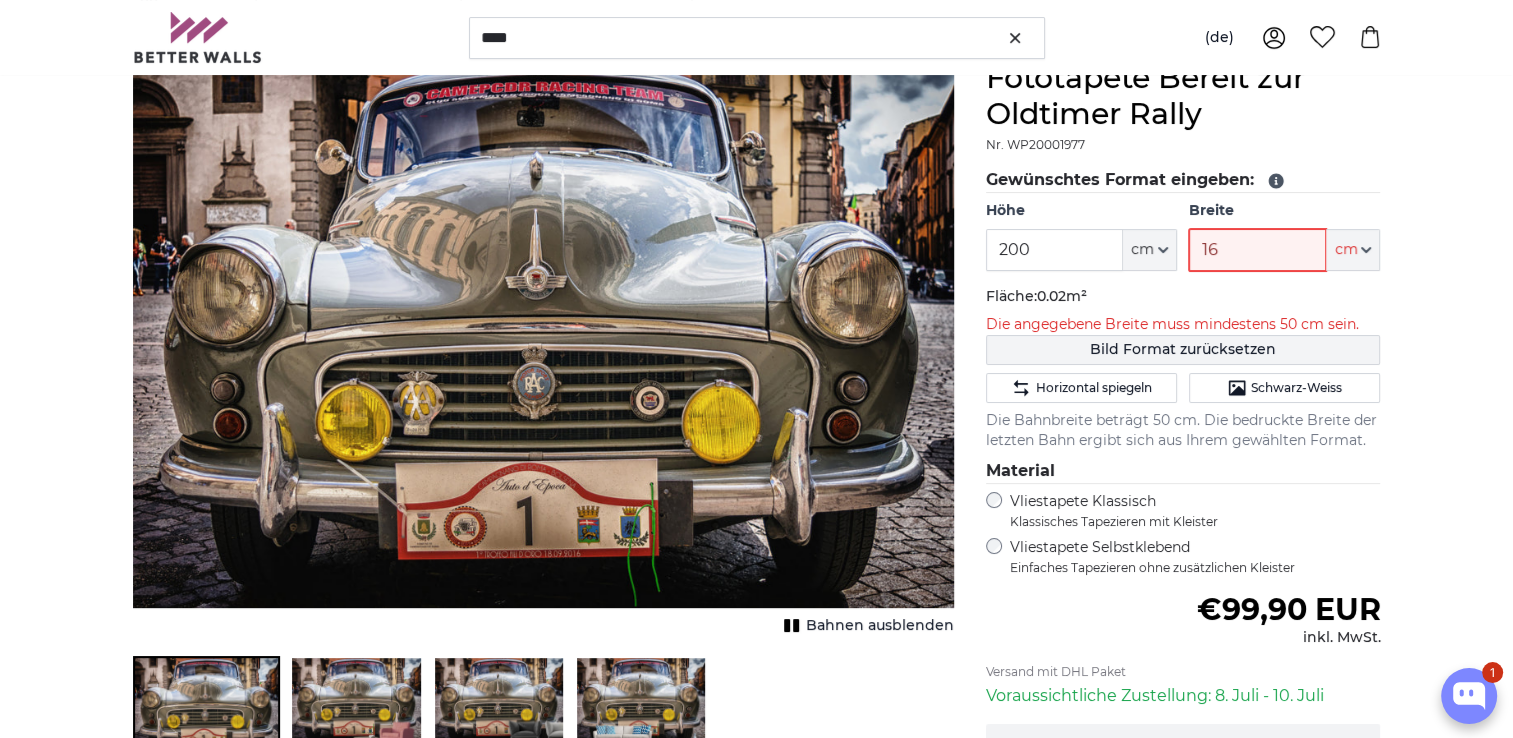 type on "160" 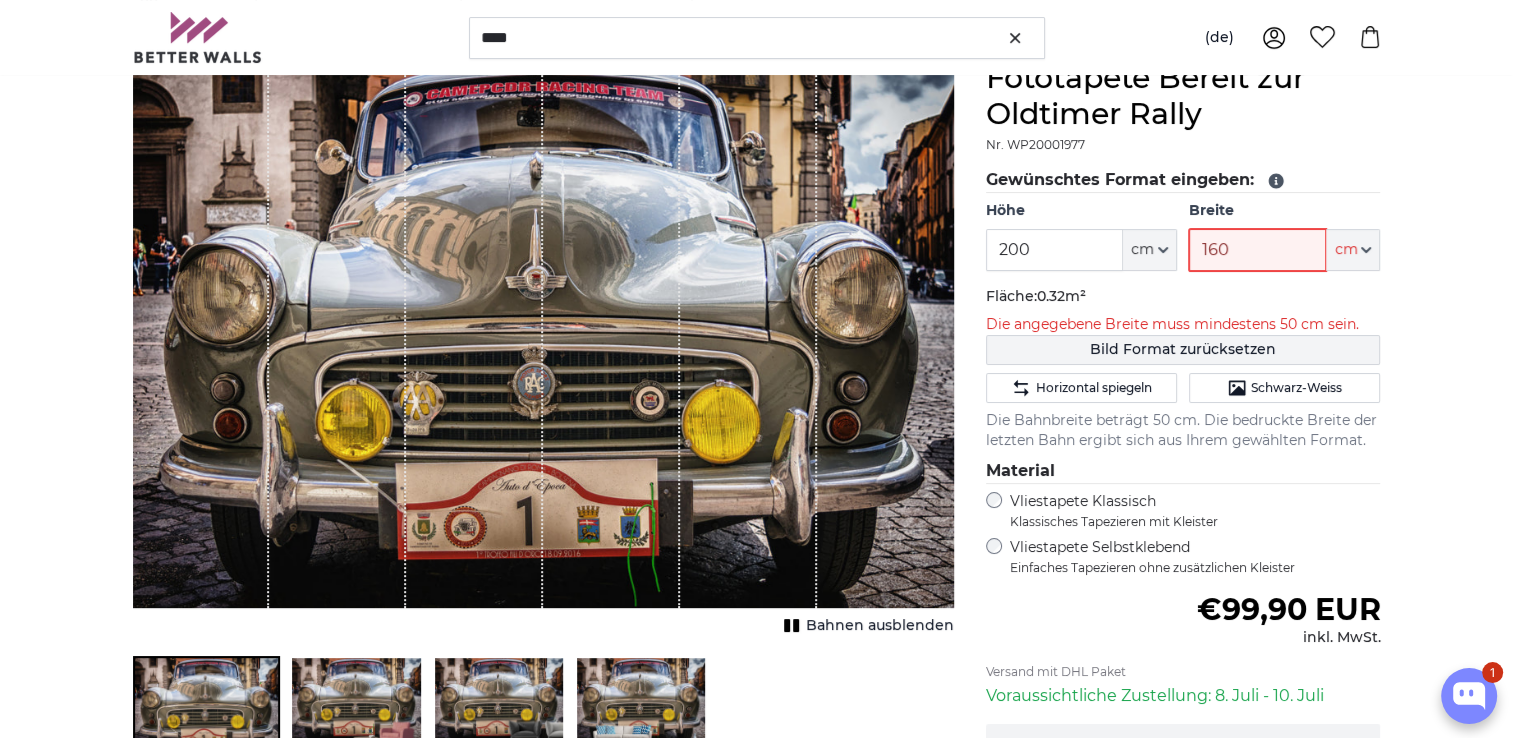 type 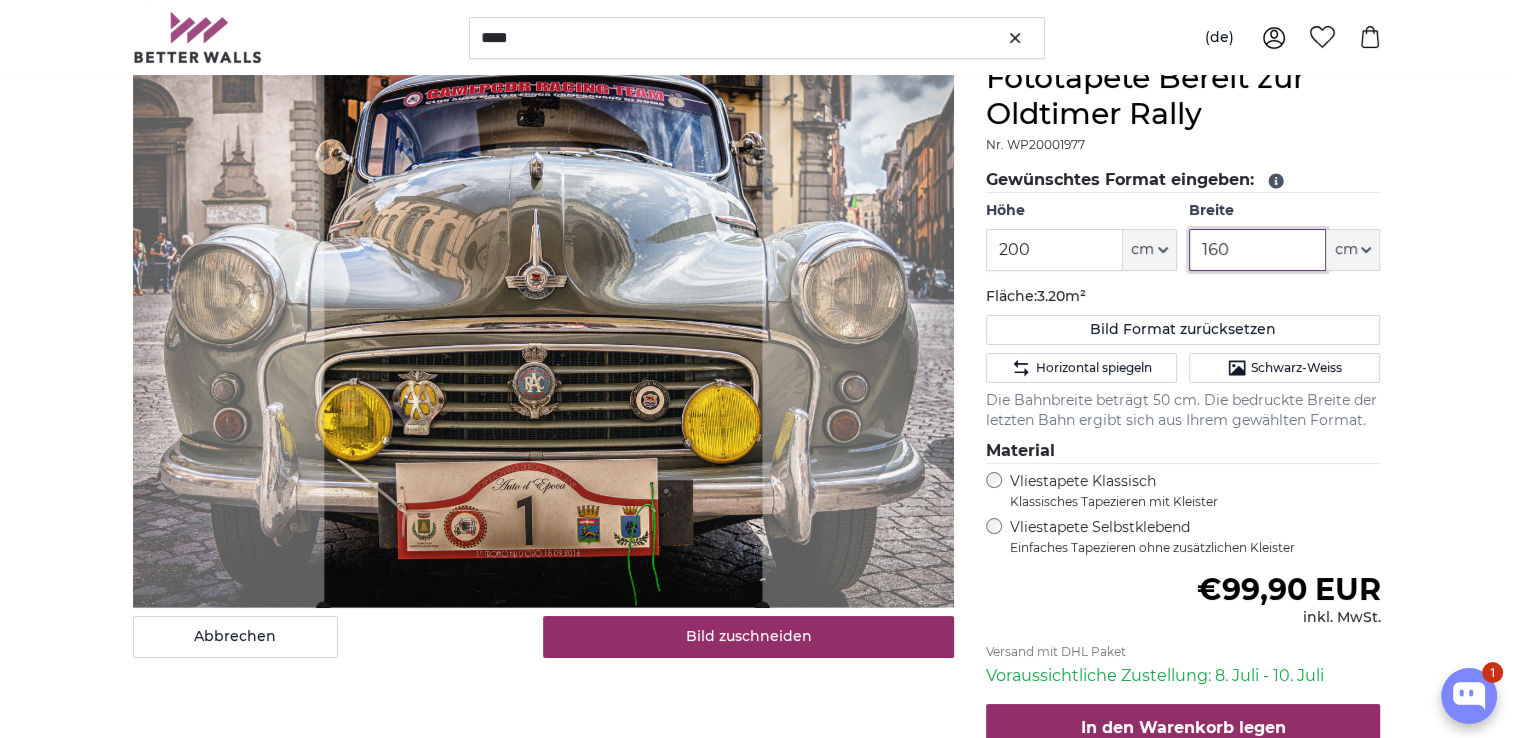 scroll, scrollTop: 100, scrollLeft: 0, axis: vertical 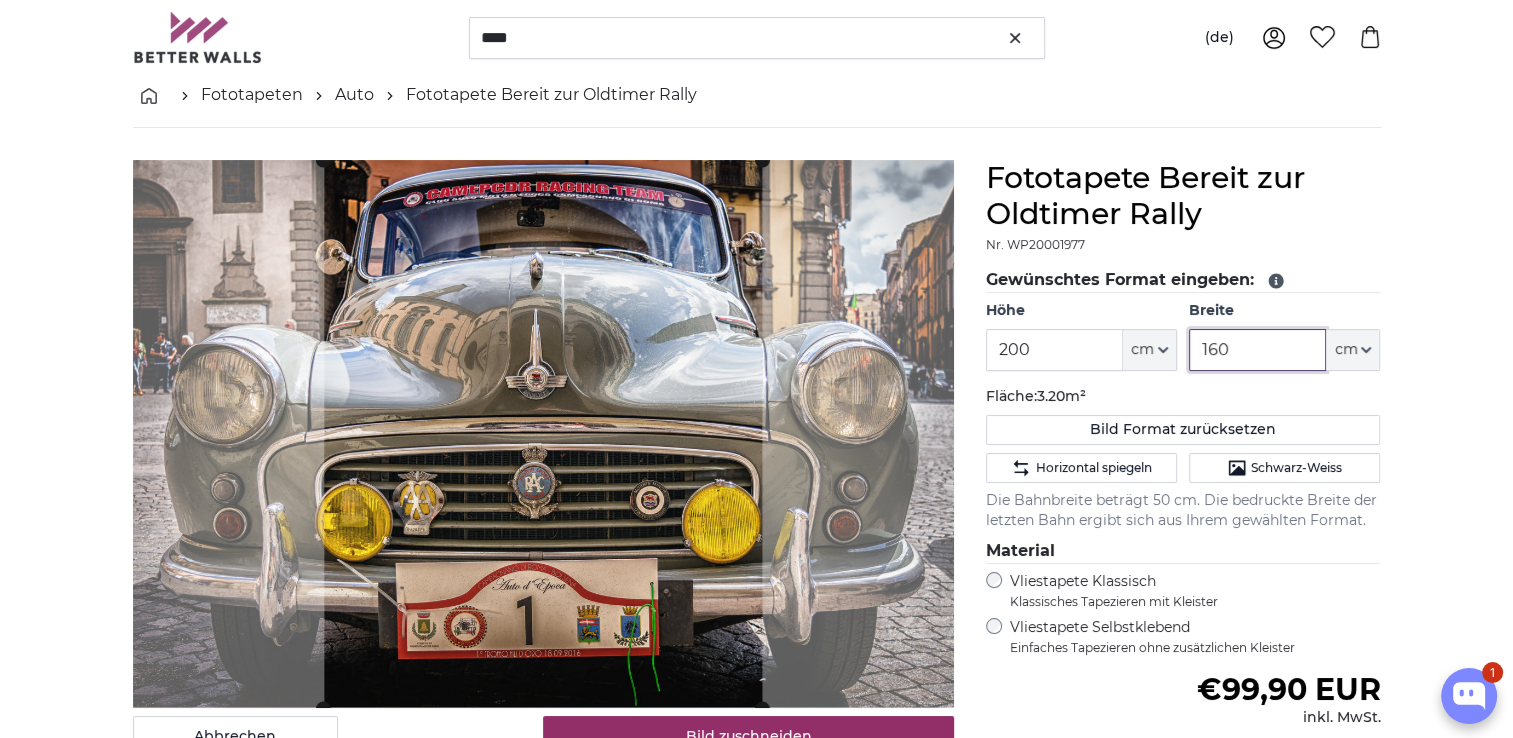 drag, startPoint x: 1240, startPoint y: 351, endPoint x: 1159, endPoint y: 355, distance: 81.09871 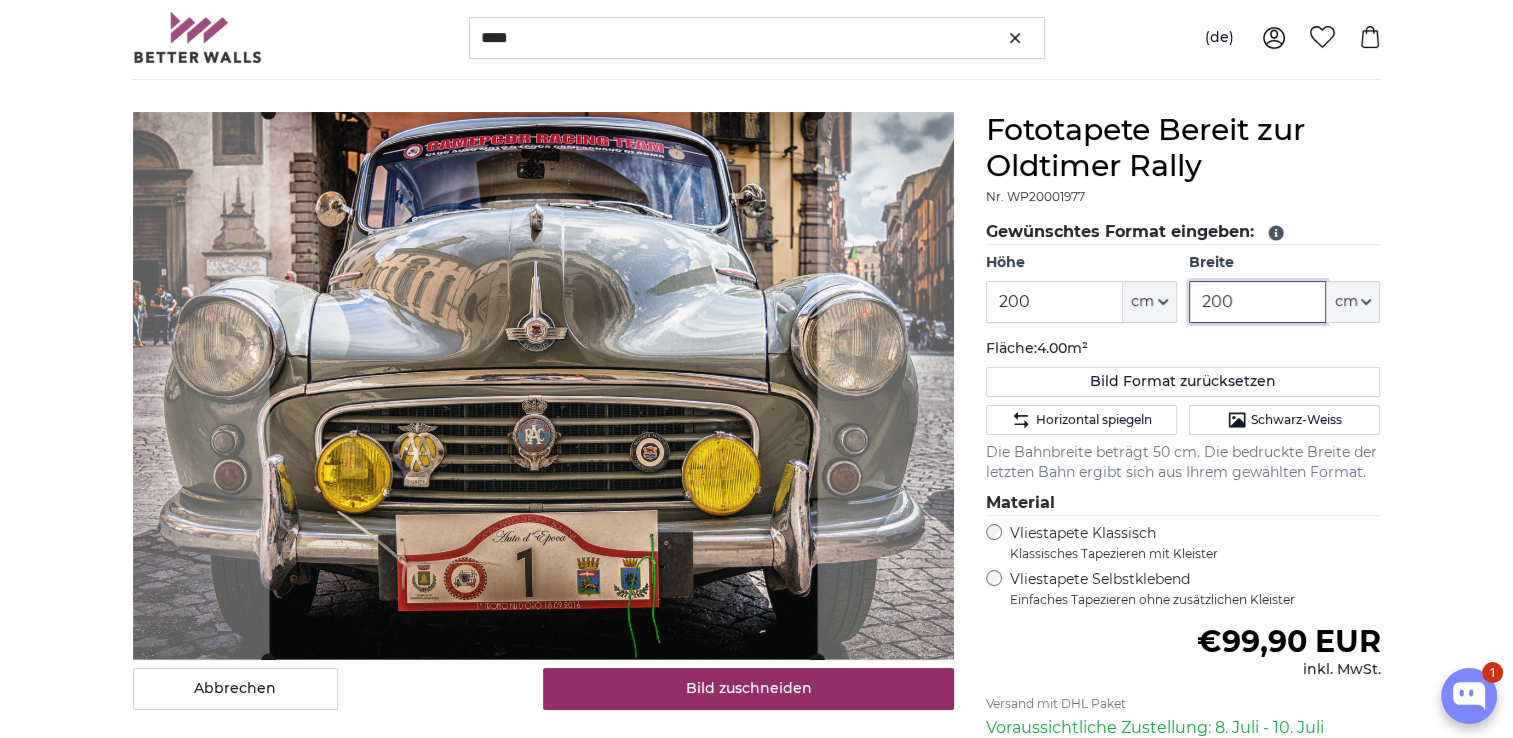 scroll, scrollTop: 100, scrollLeft: 0, axis: vertical 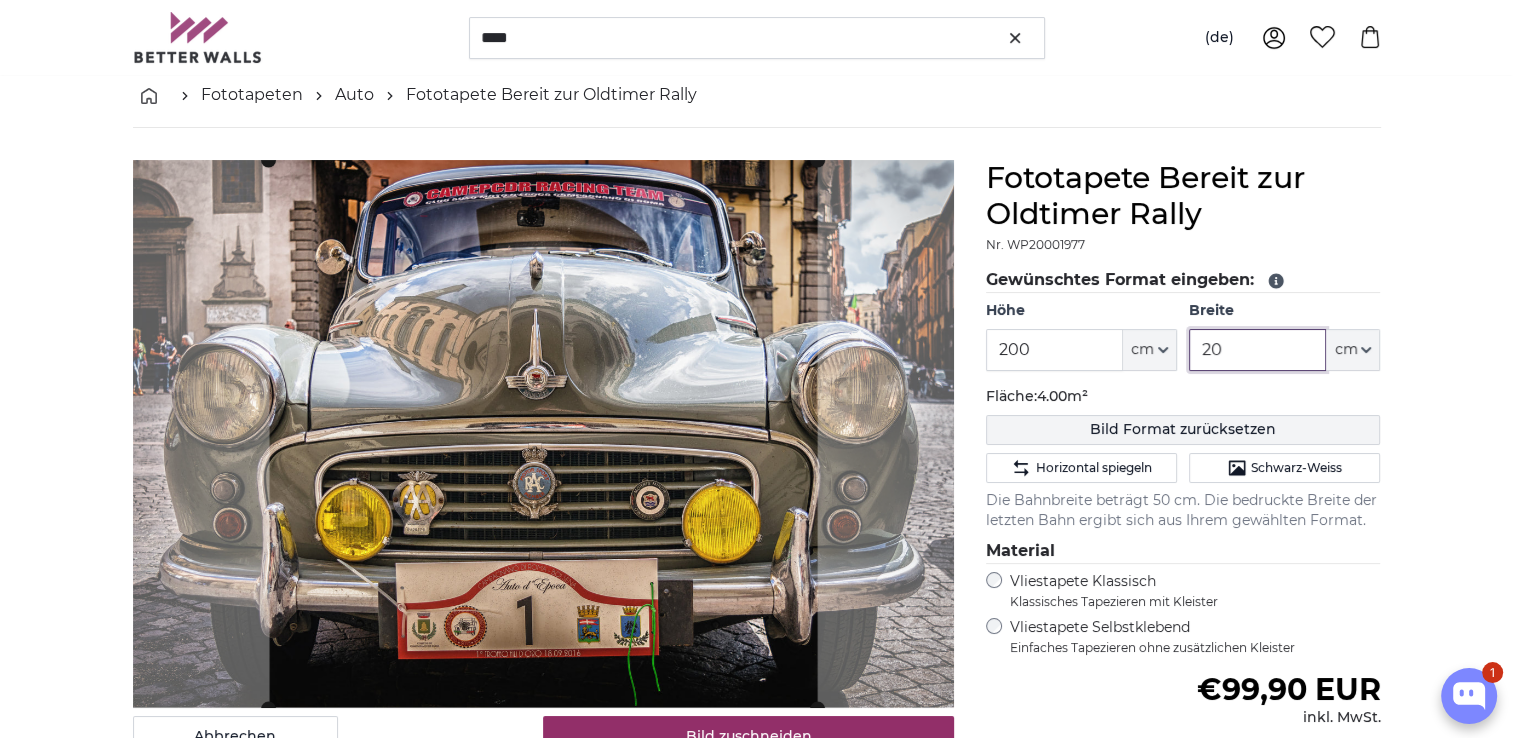type on "2" 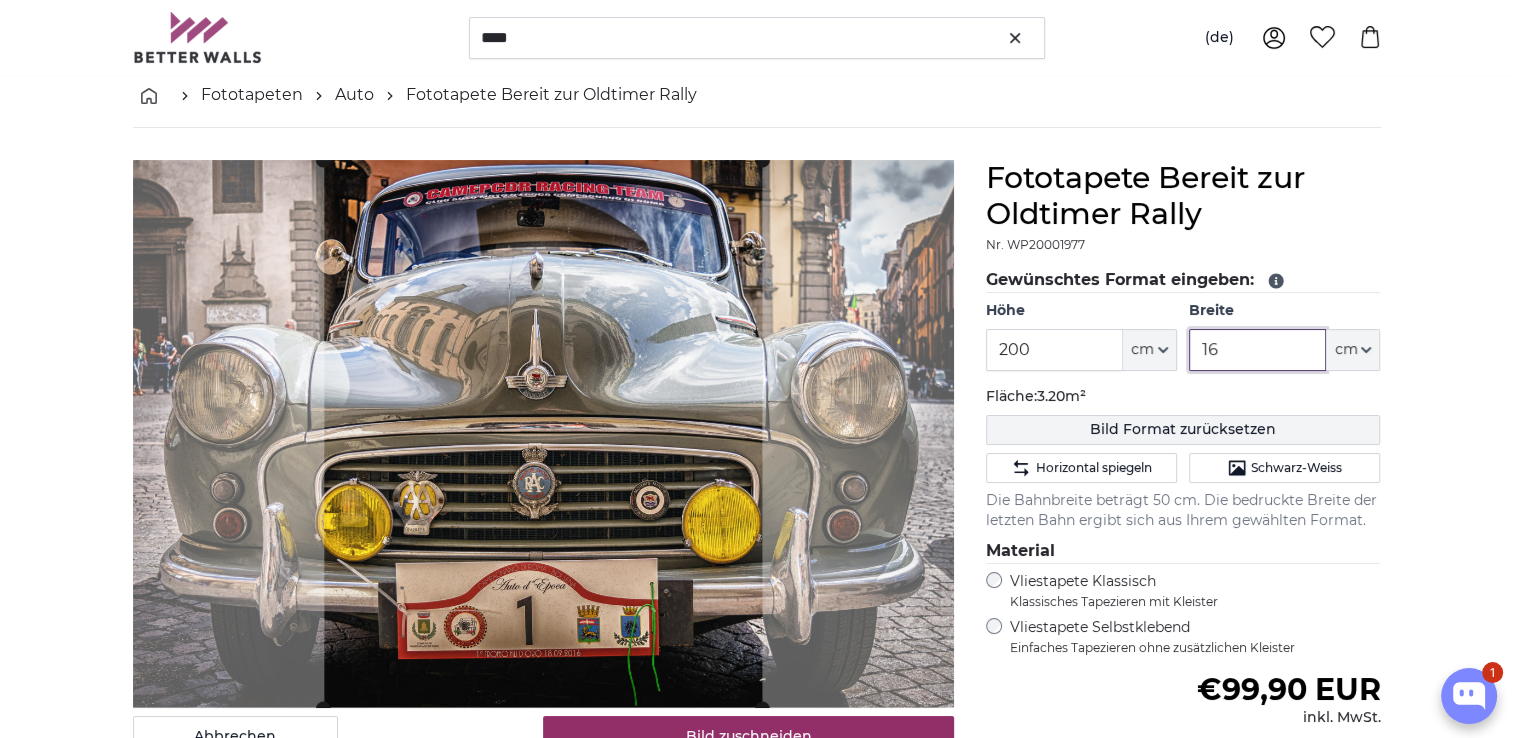 type on "1" 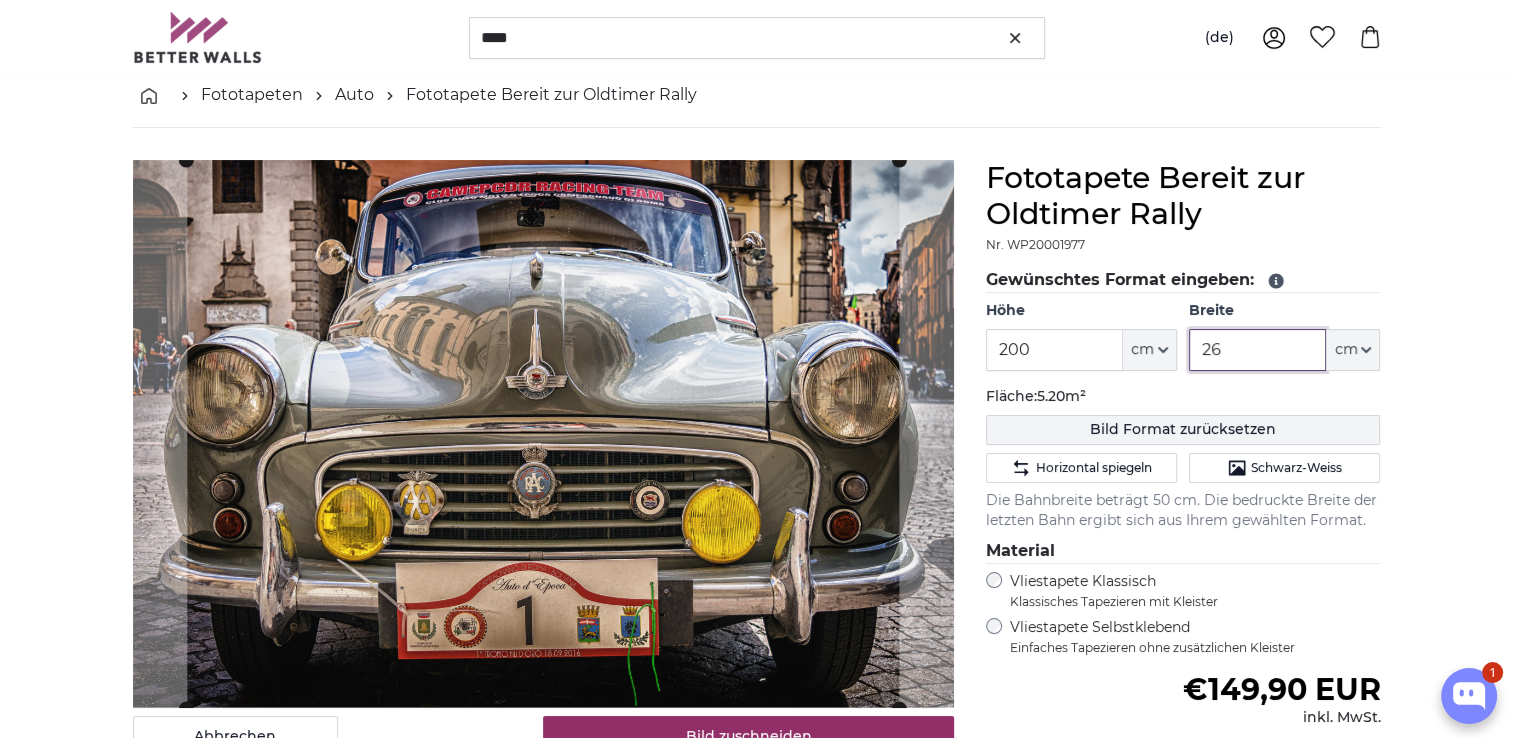 type on "2" 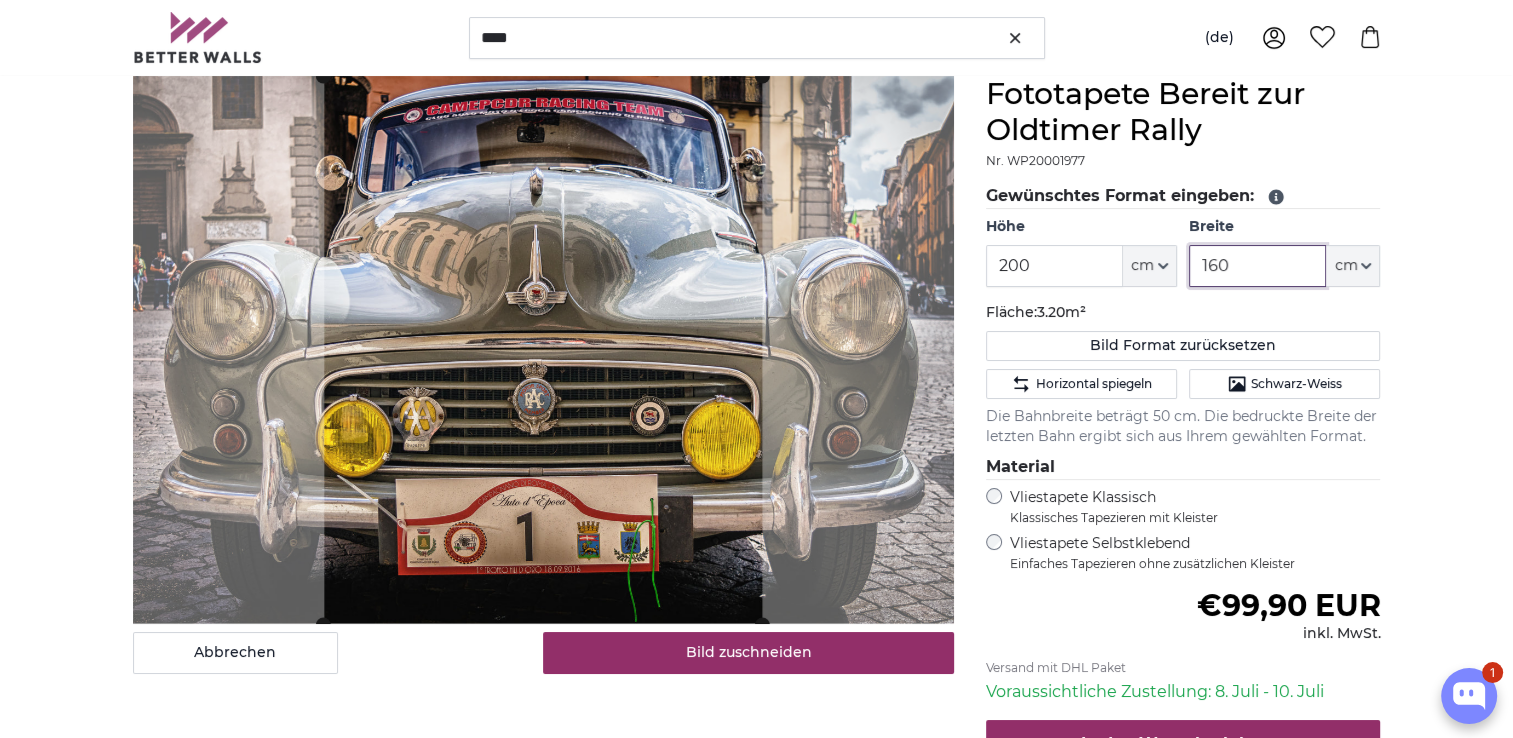 scroll, scrollTop: 300, scrollLeft: 0, axis: vertical 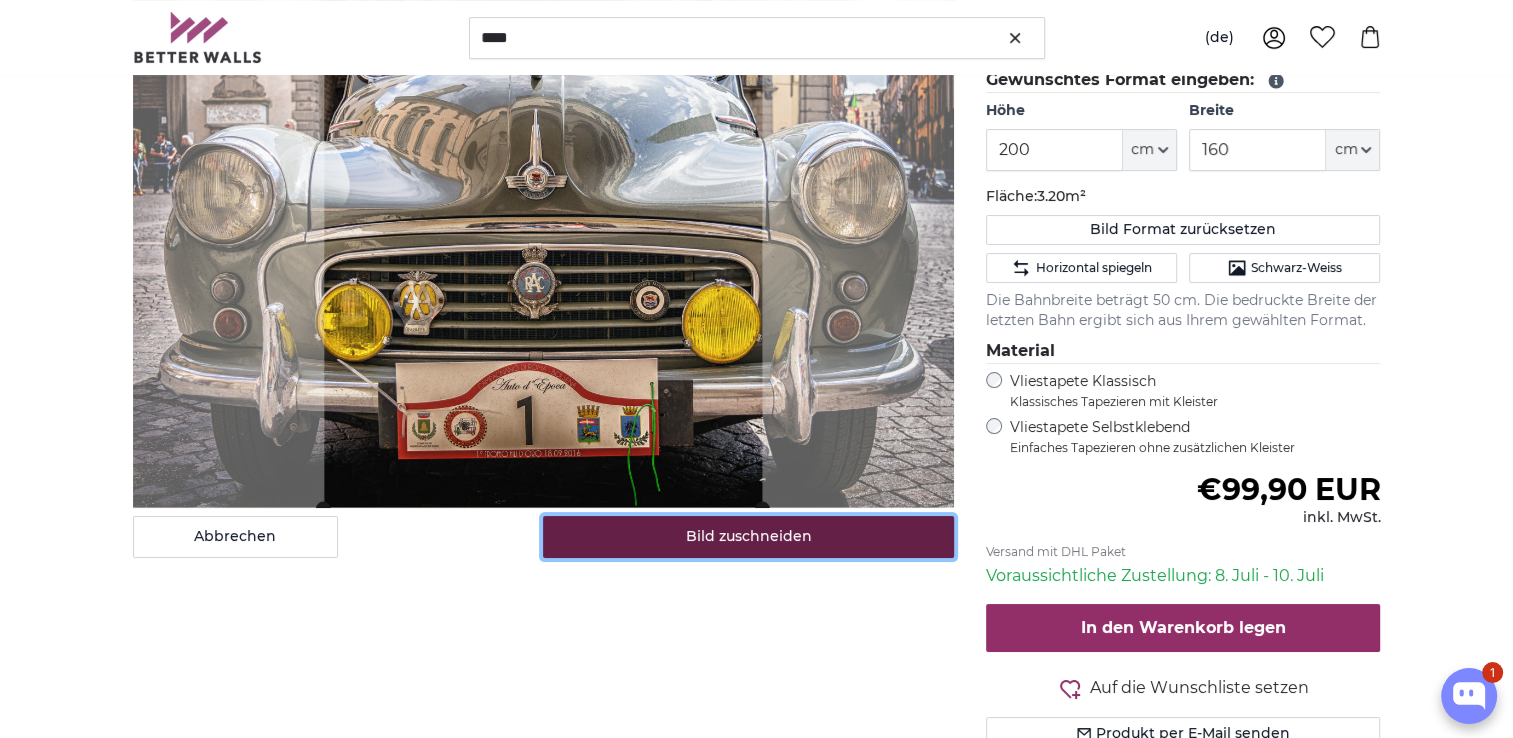 click on "Bild zuschneiden" at bounding box center (748, 537) 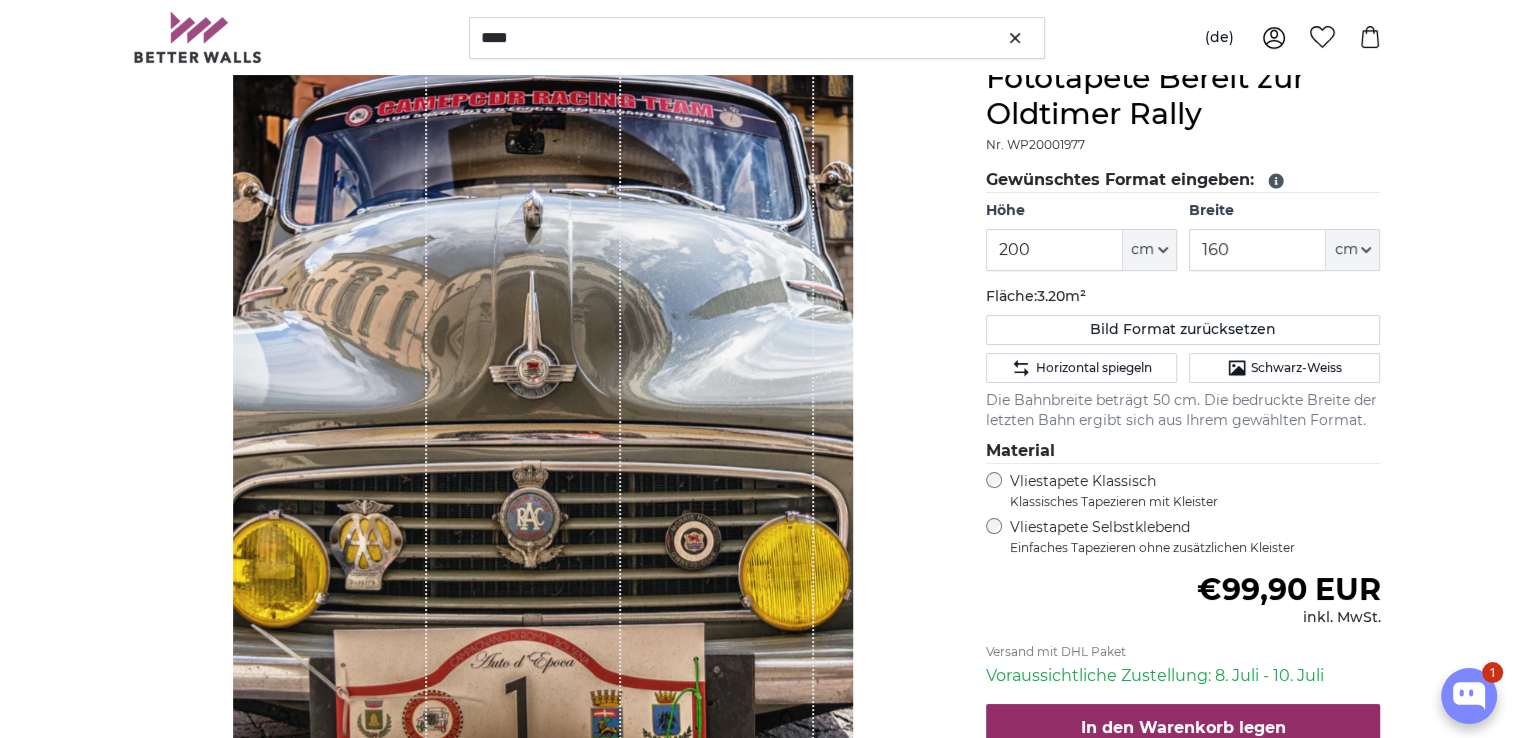 scroll, scrollTop: 500, scrollLeft: 0, axis: vertical 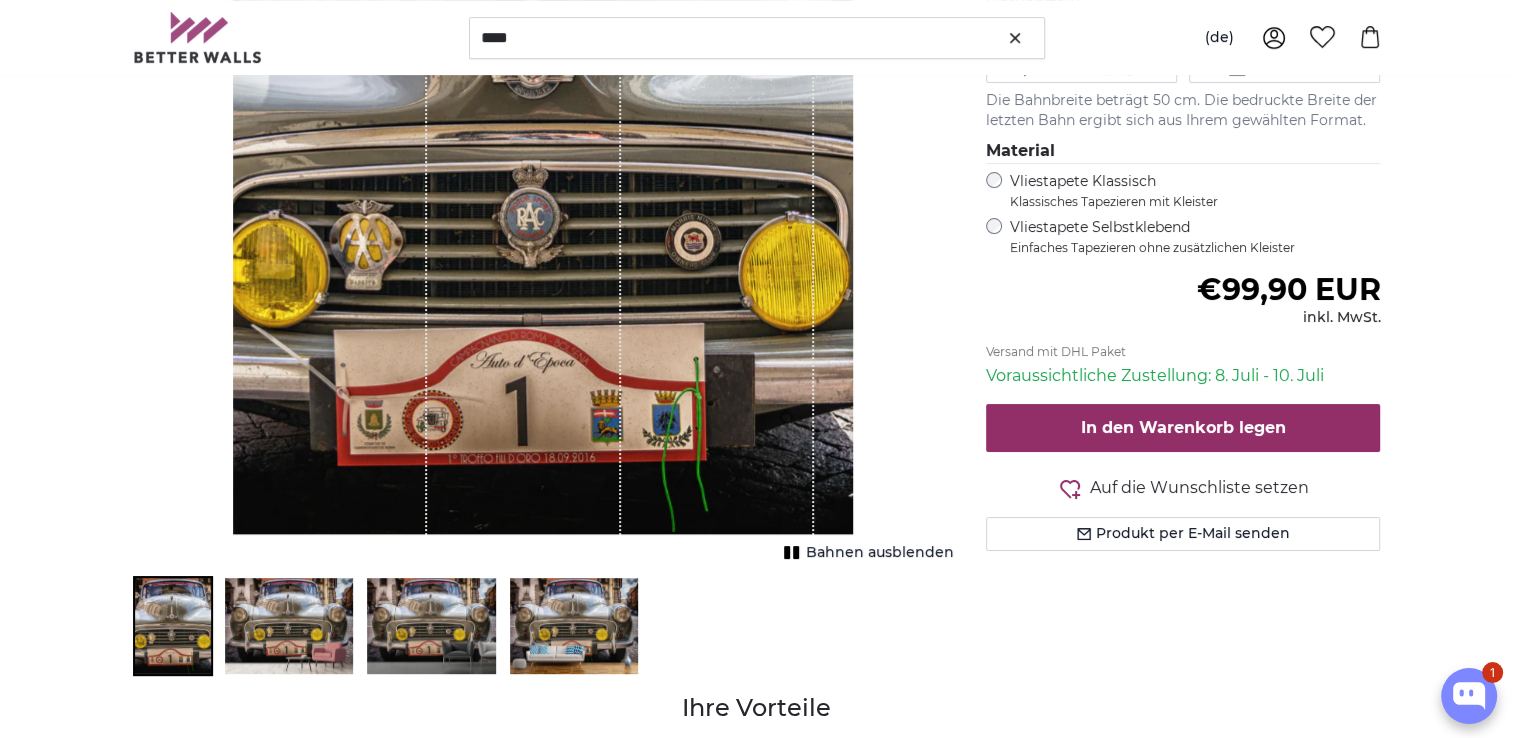 click at bounding box center [289, 626] 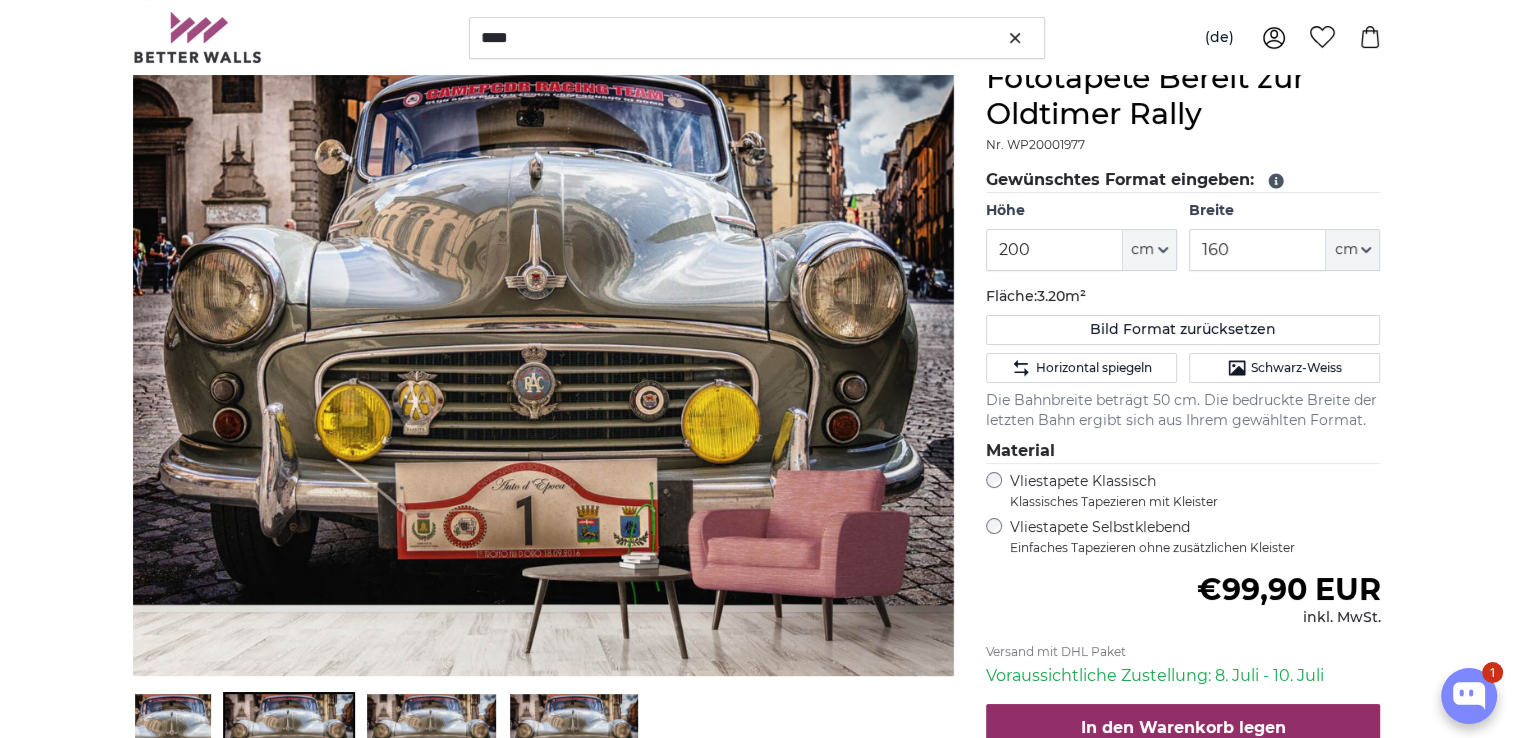 scroll, scrollTop: 400, scrollLeft: 0, axis: vertical 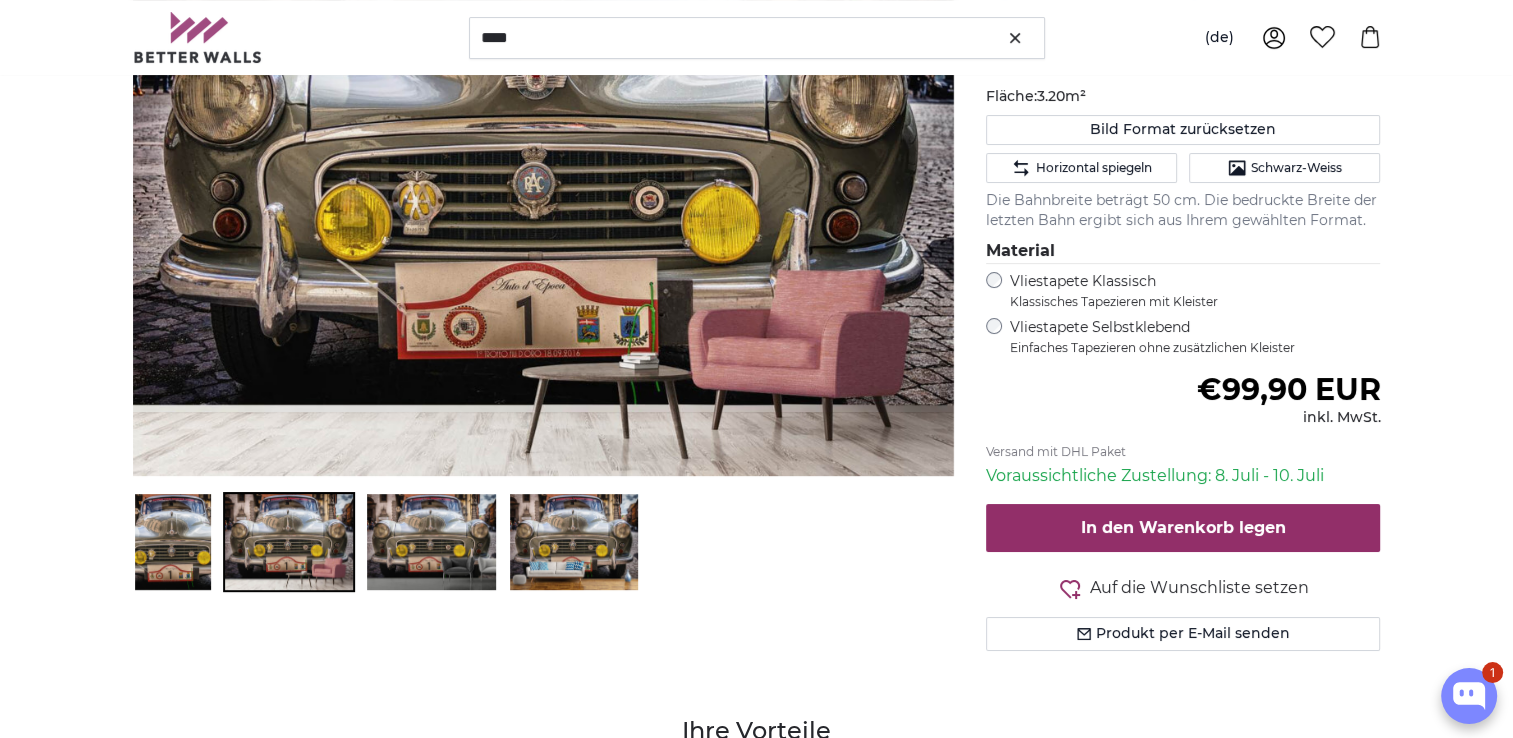 click at bounding box center [431, 542] 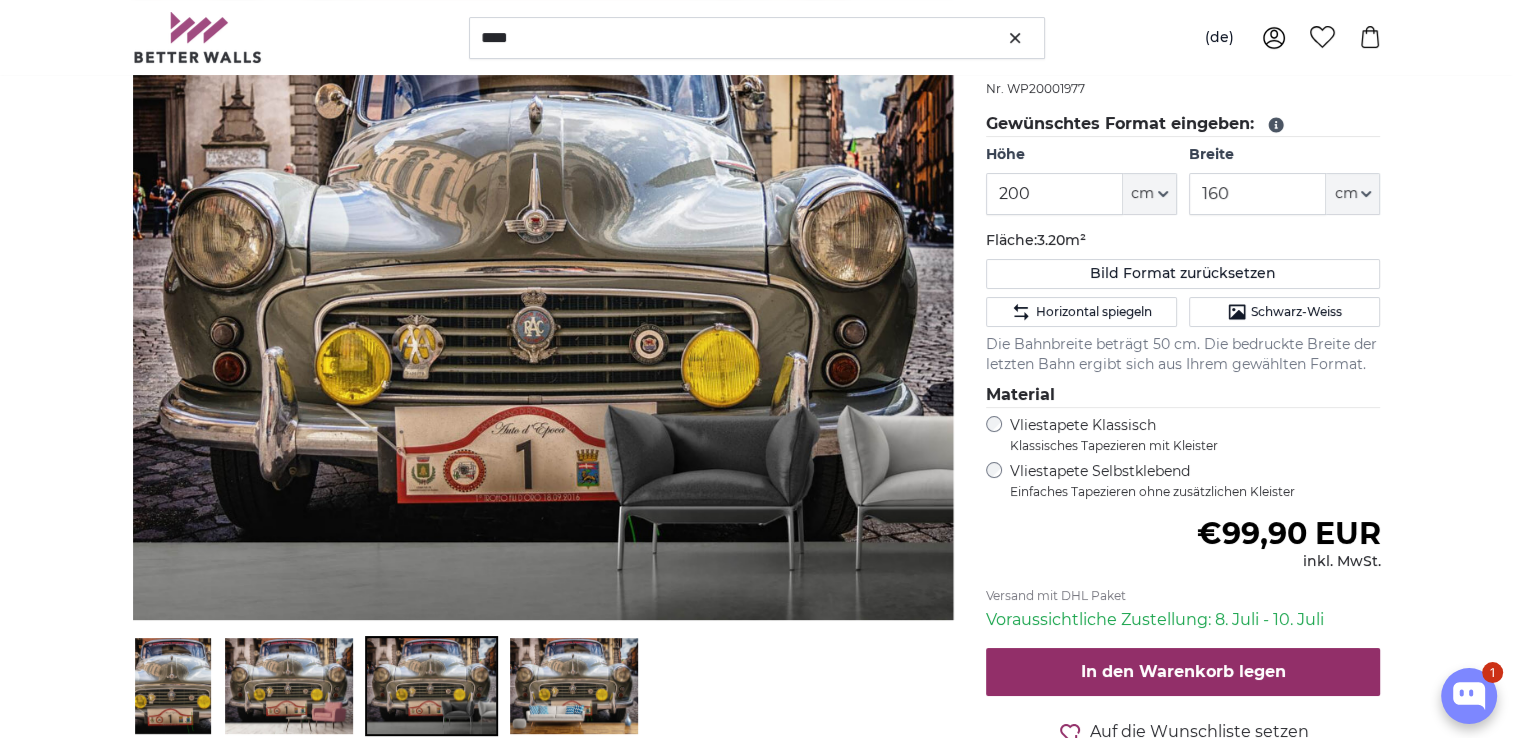 scroll, scrollTop: 300, scrollLeft: 0, axis: vertical 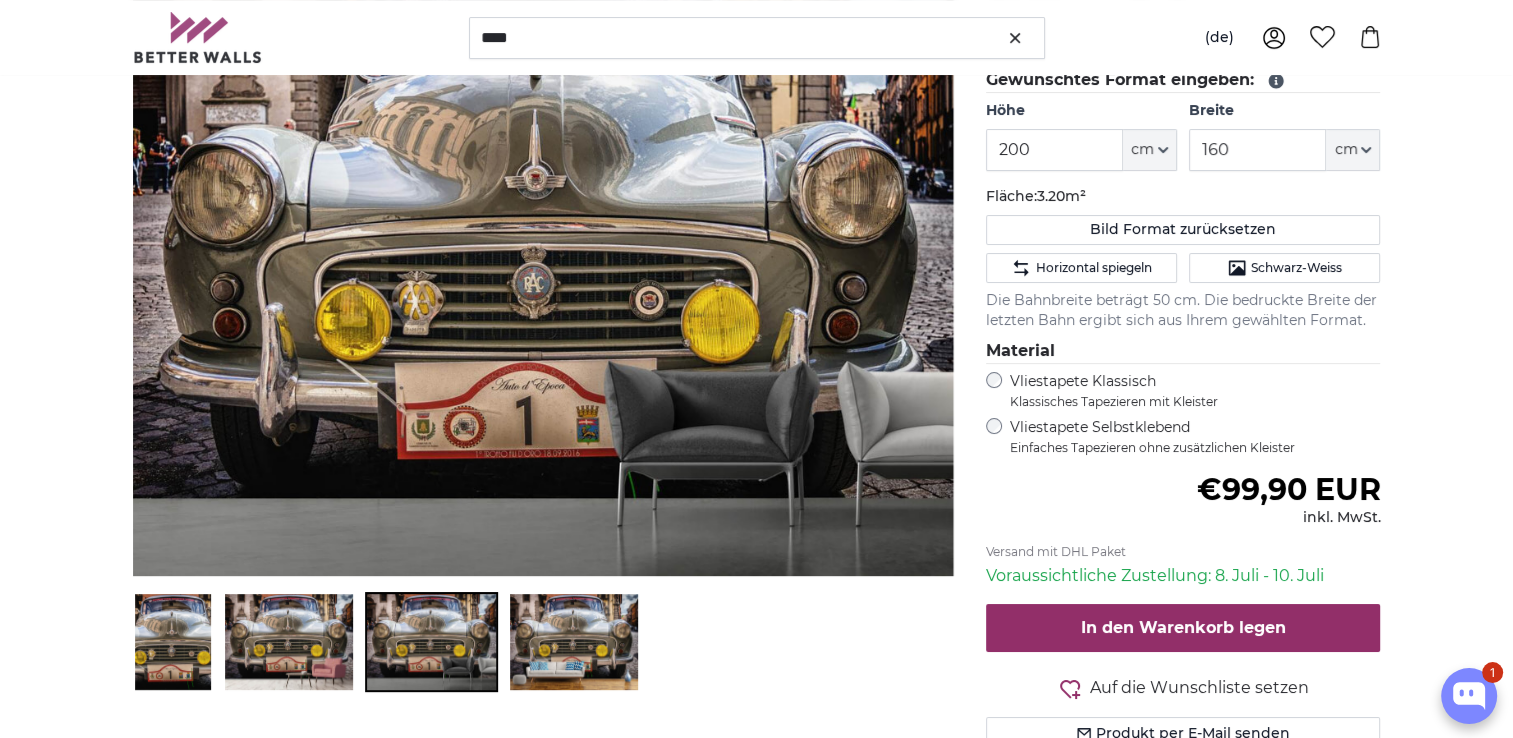 click at bounding box center (574, 642) 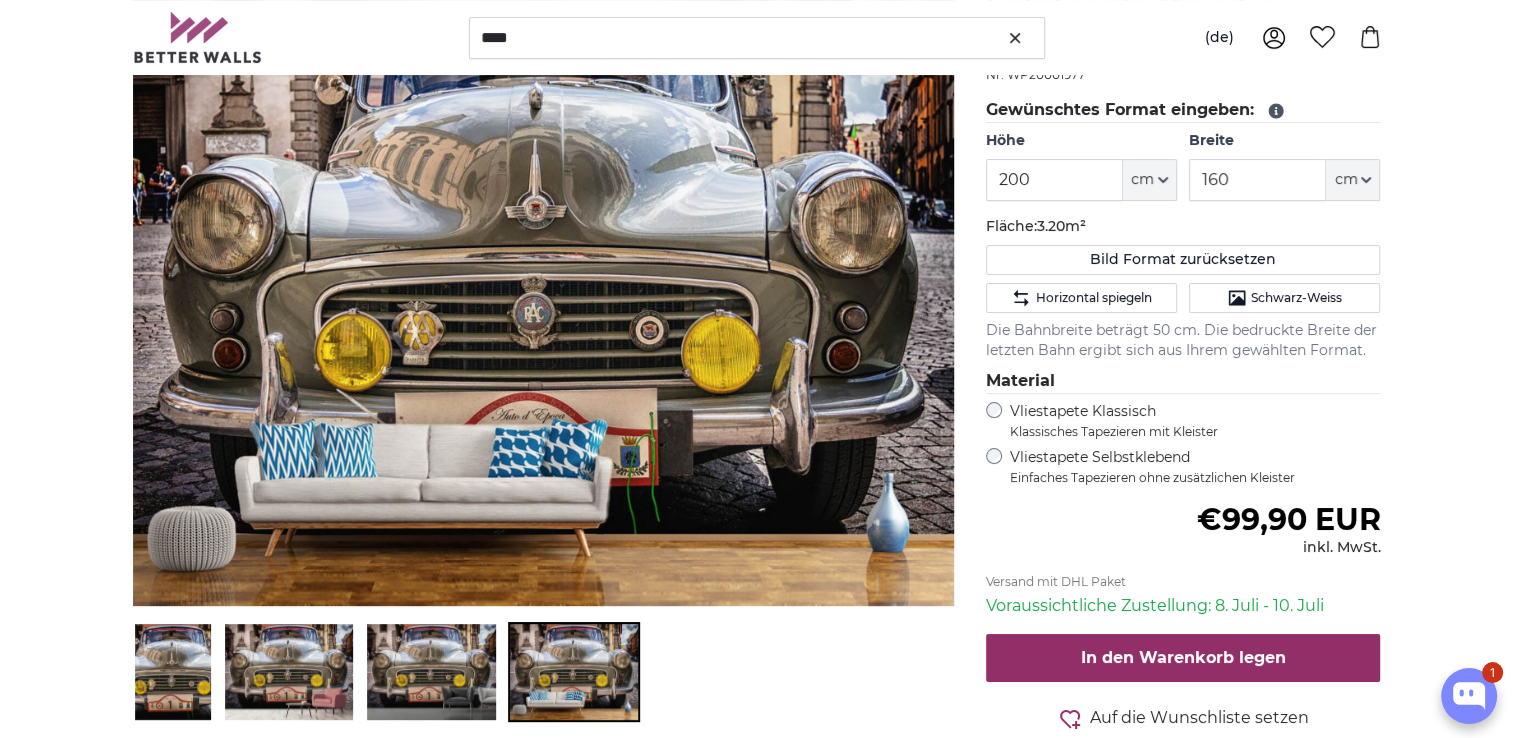 scroll, scrollTop: 300, scrollLeft: 0, axis: vertical 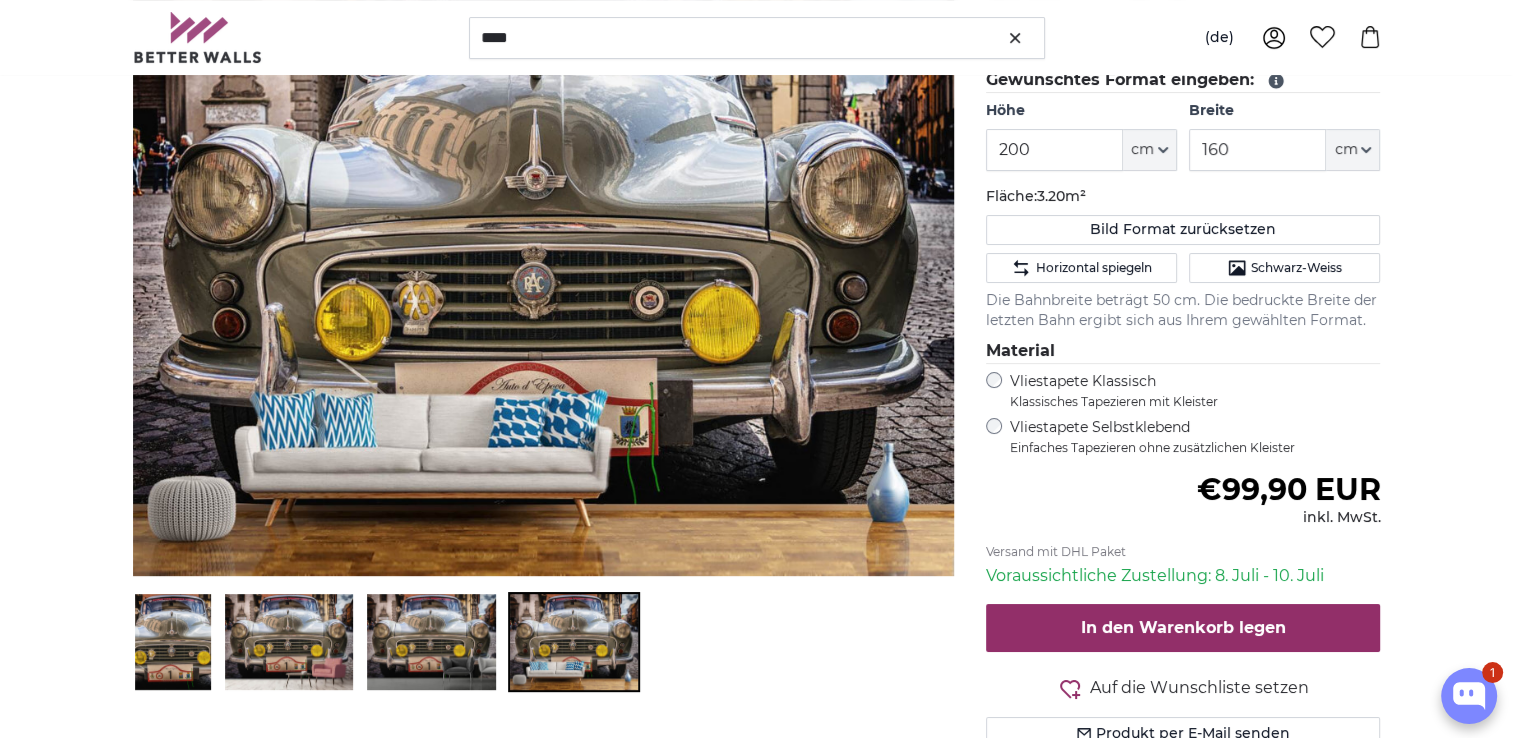 click at bounding box center (173, 642) 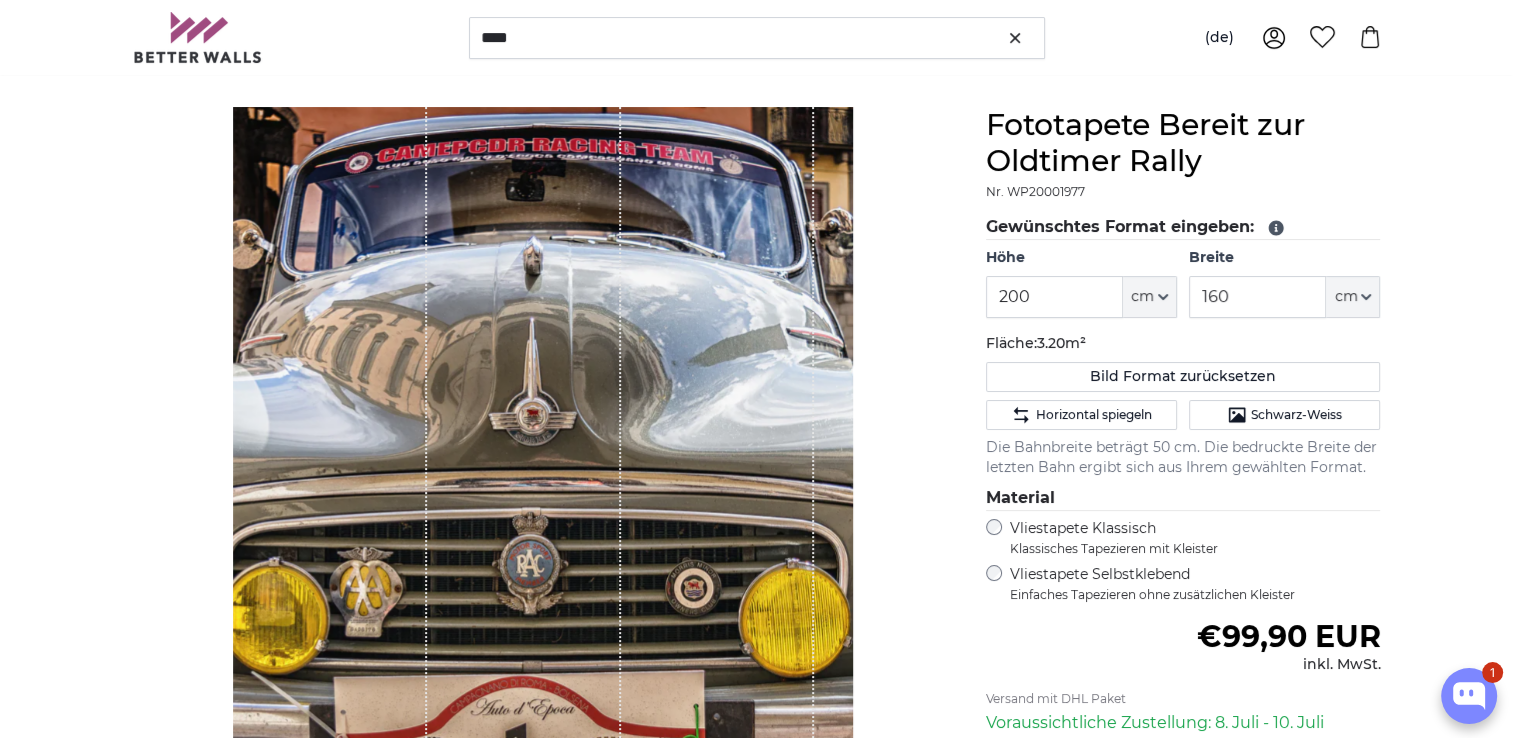 scroll, scrollTop: 200, scrollLeft: 0, axis: vertical 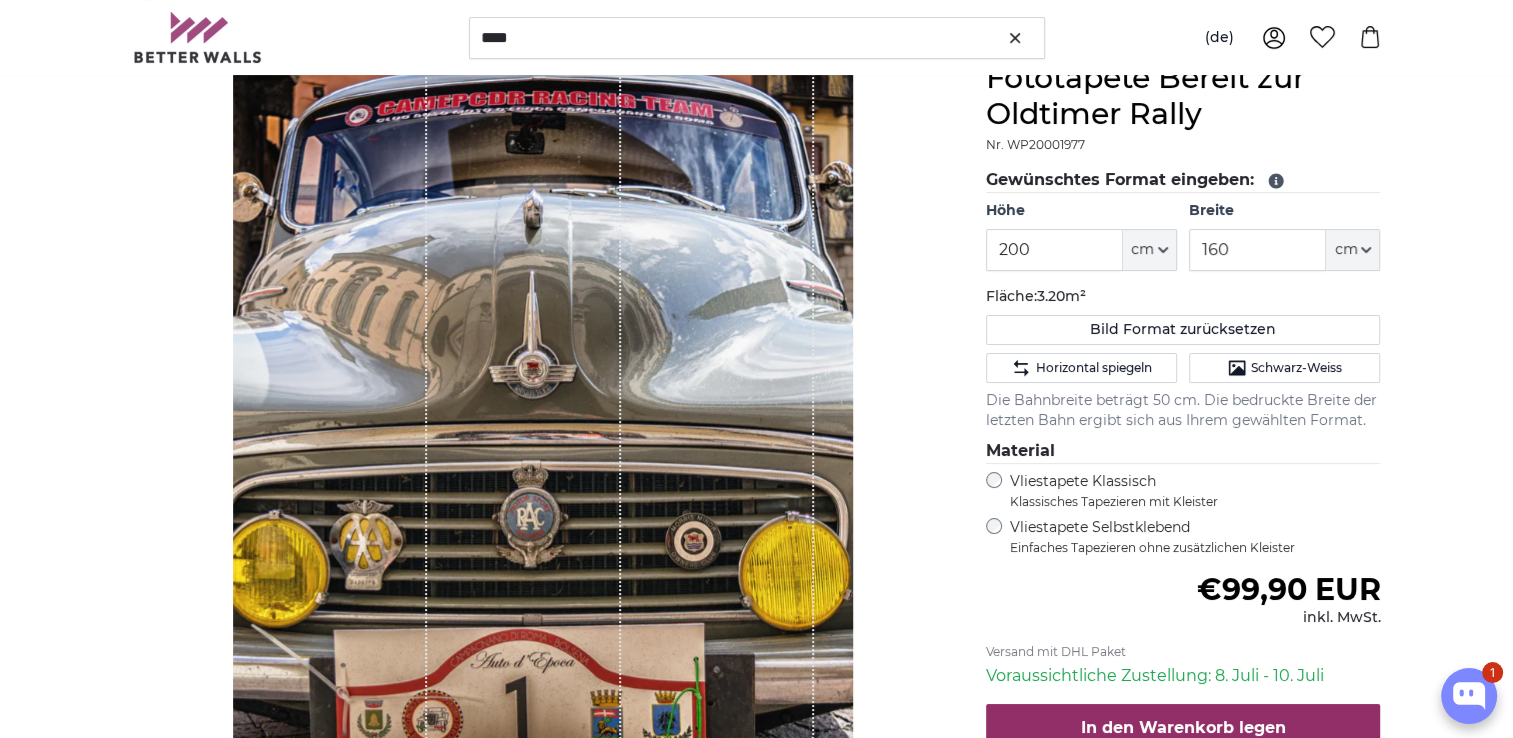 click at bounding box center (543, 447) 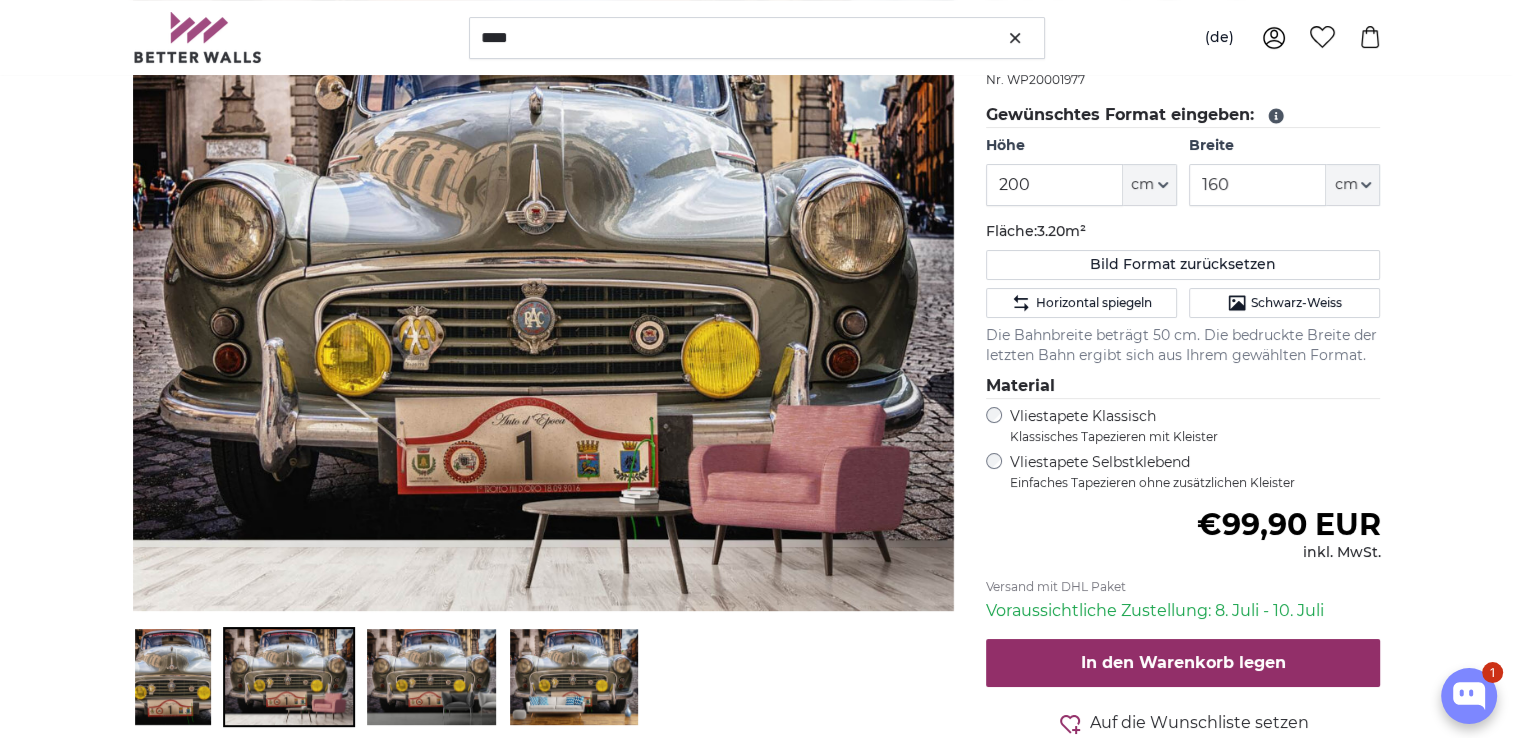 scroll, scrollTop: 300, scrollLeft: 0, axis: vertical 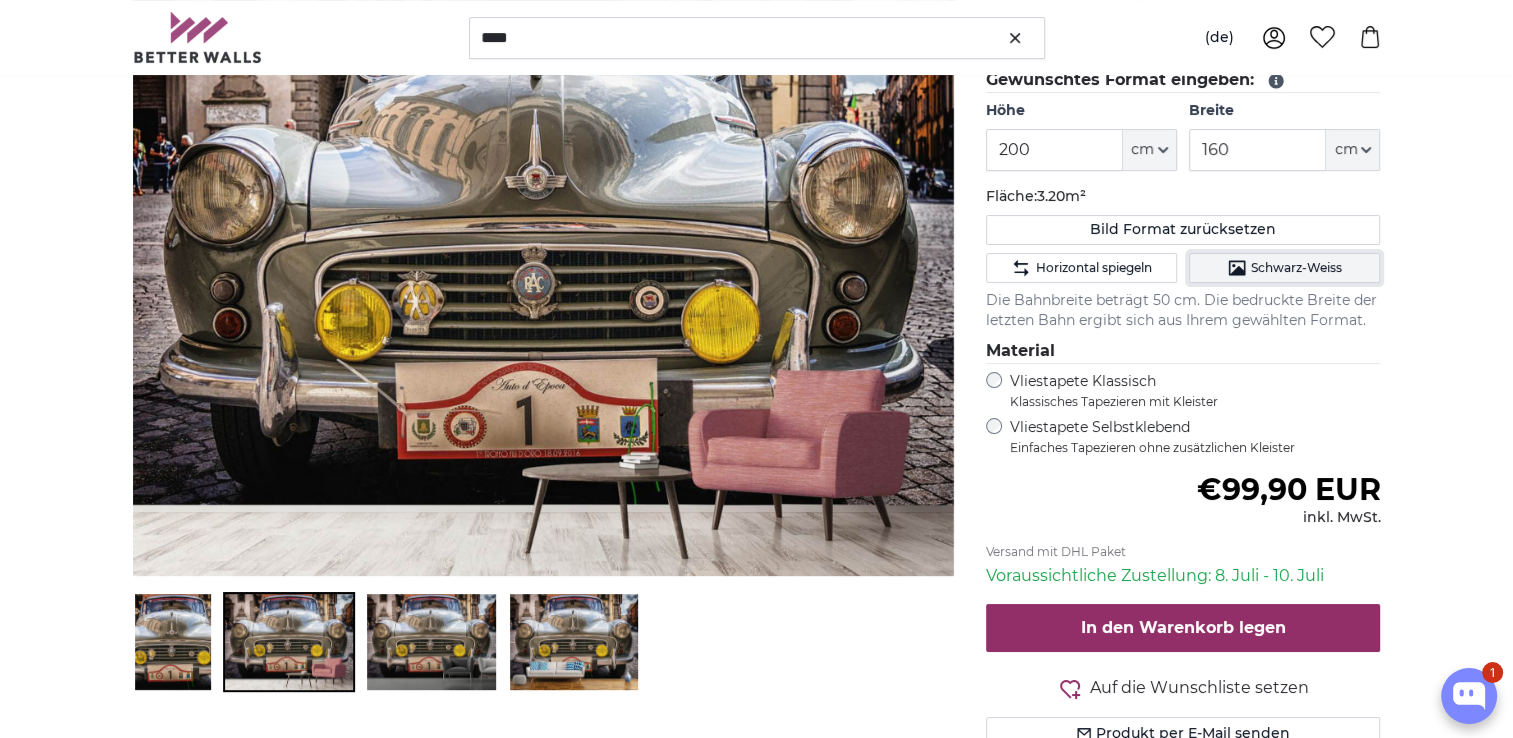 click on "Schwarz-Weiss" at bounding box center (1296, 268) 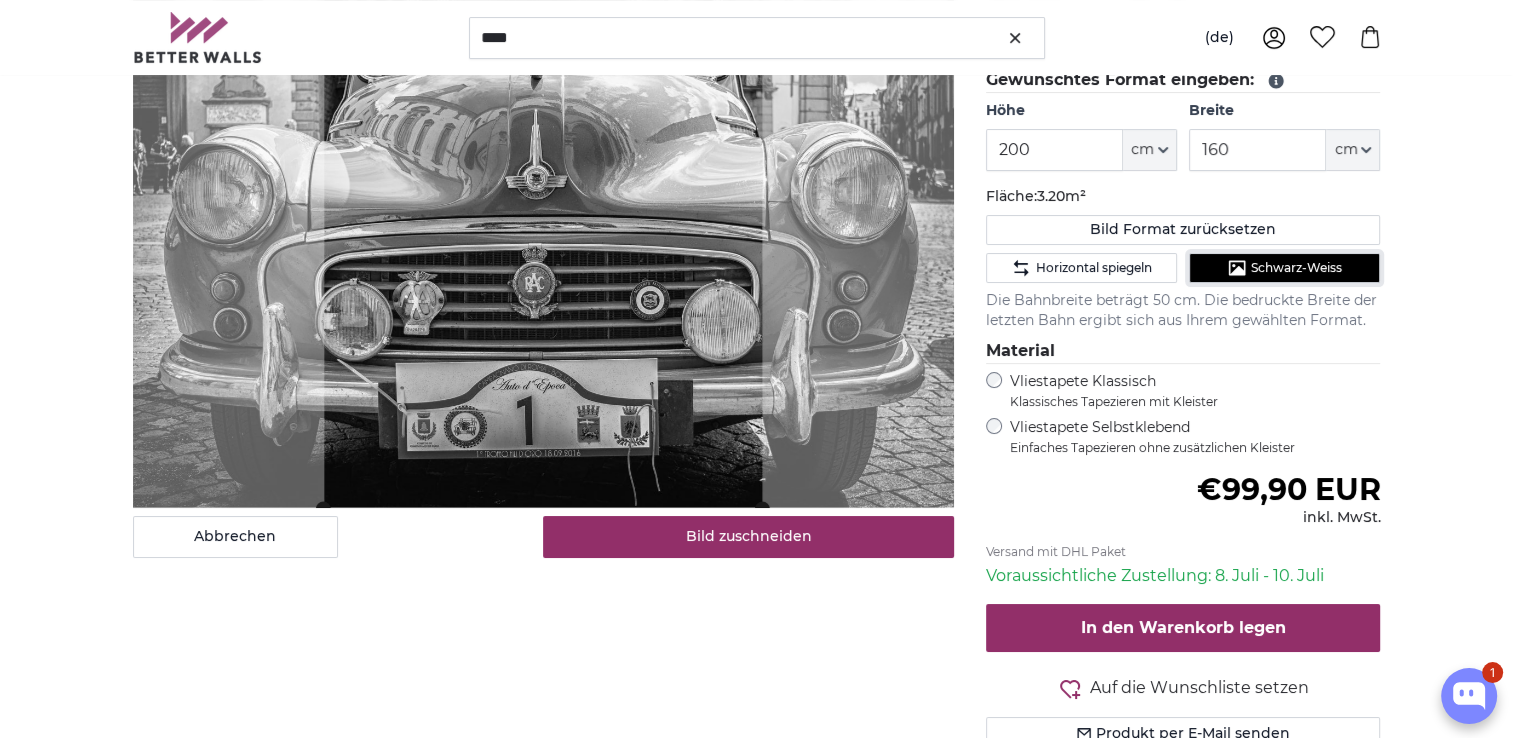 click on "Schwarz-Weiss" at bounding box center [1296, 268] 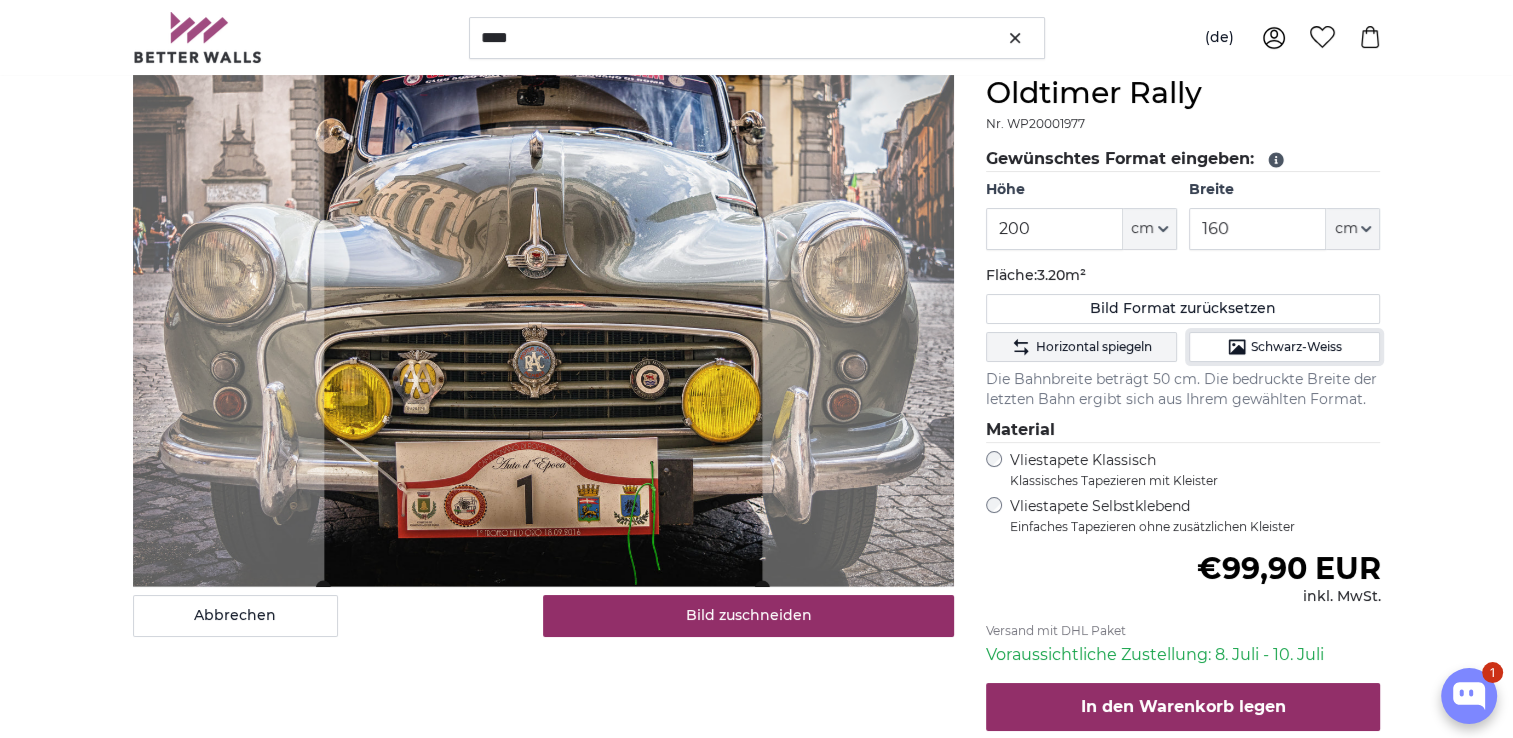 scroll, scrollTop: 100, scrollLeft: 0, axis: vertical 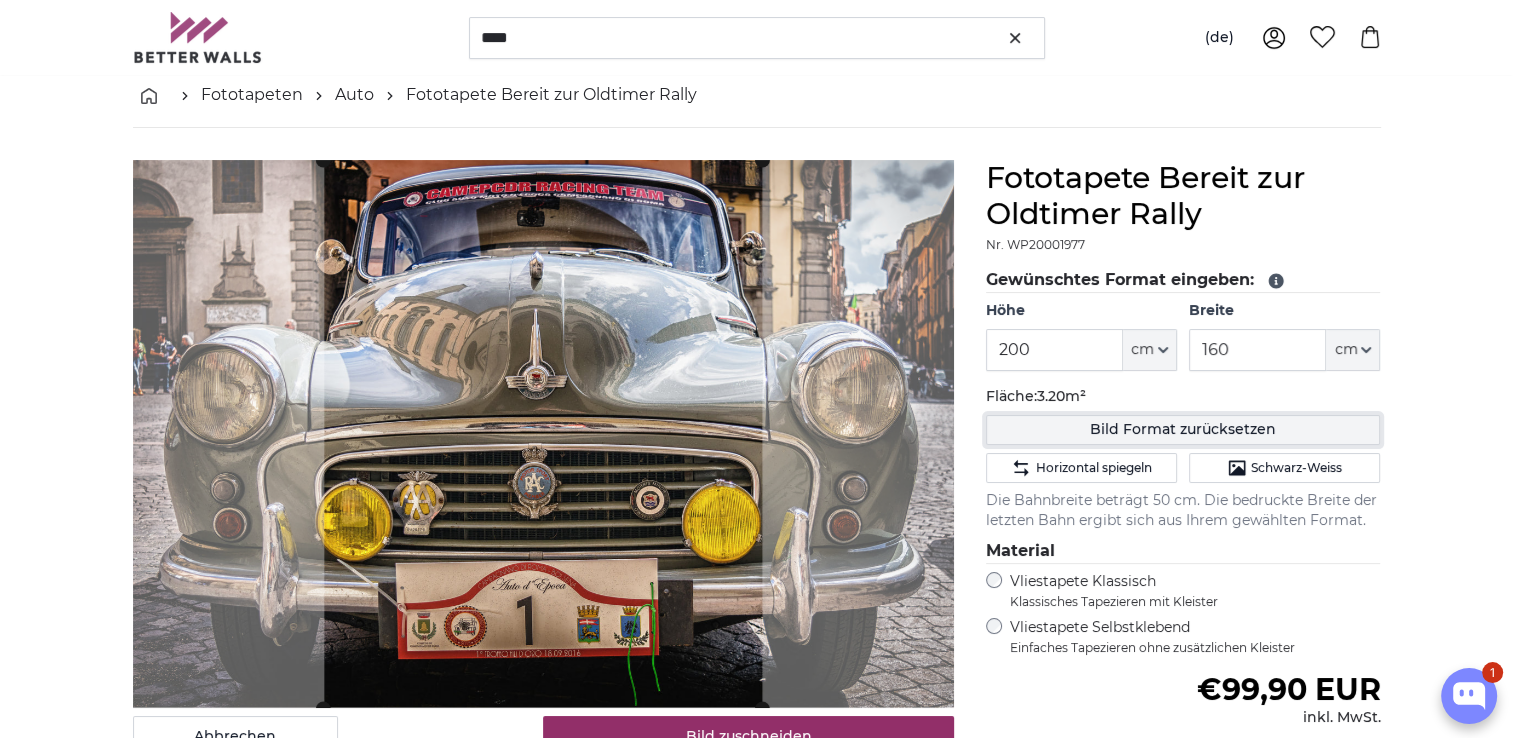 click on "Bild Format zurücksetzen" at bounding box center (1183, 430) 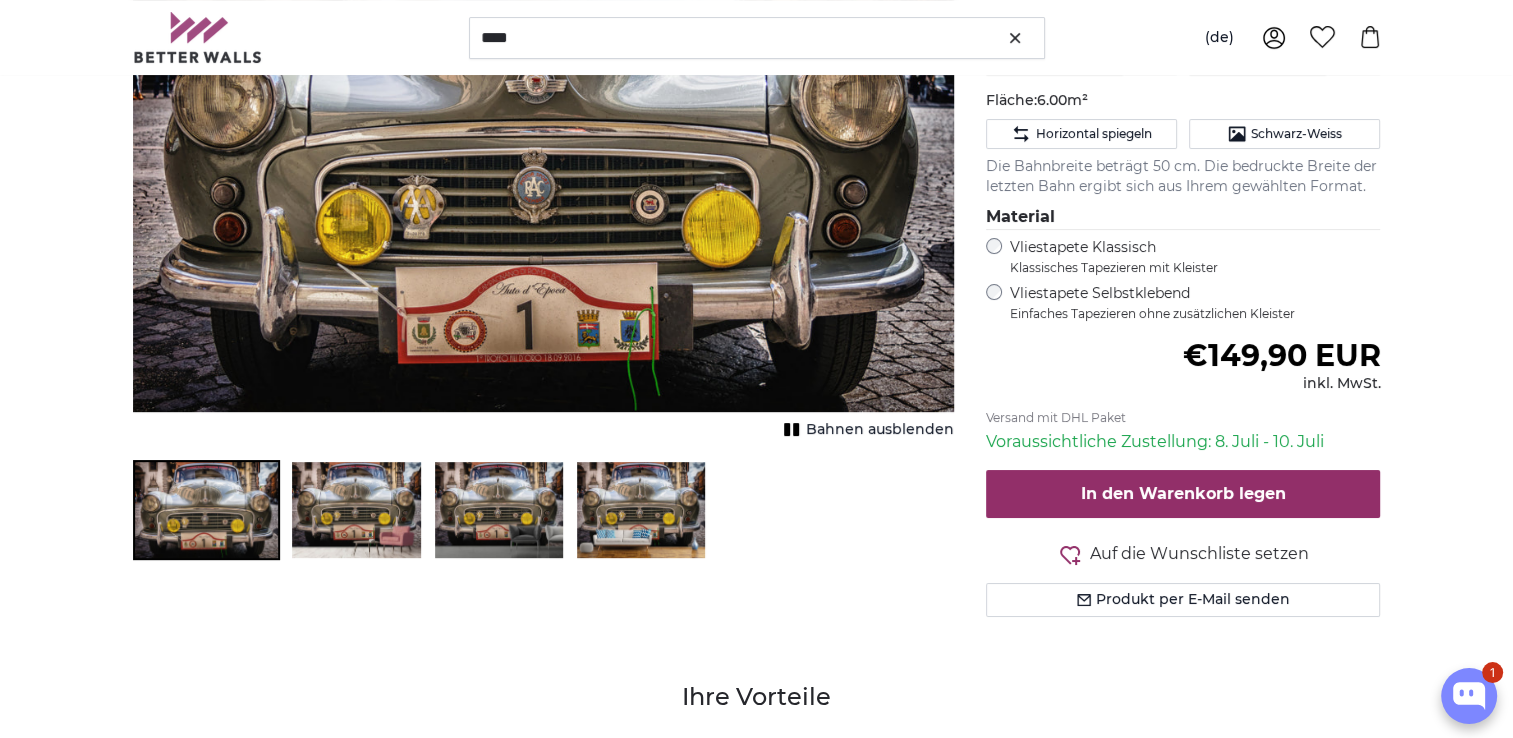 scroll, scrollTop: 400, scrollLeft: 0, axis: vertical 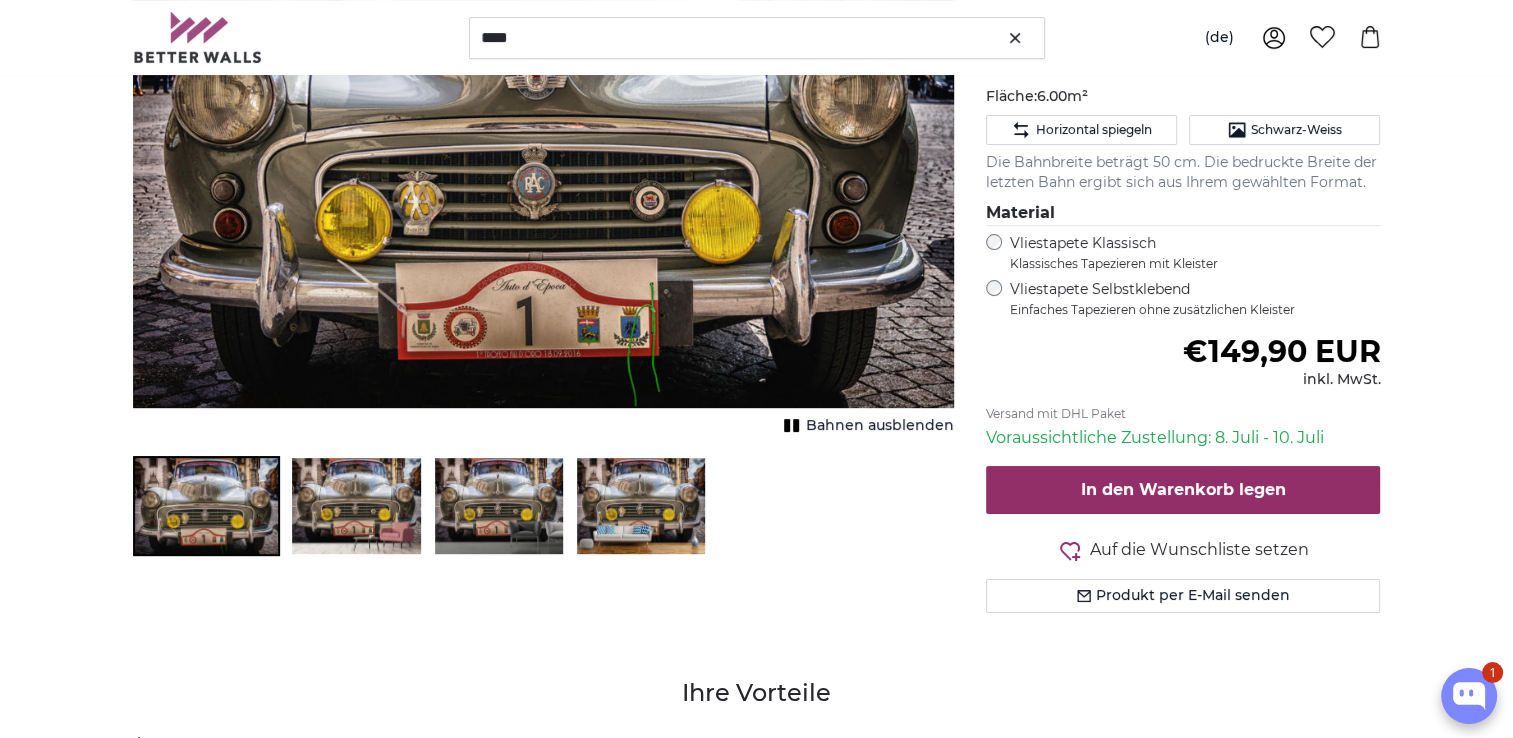 click on "Bahnen ausblenden" at bounding box center [880, 426] 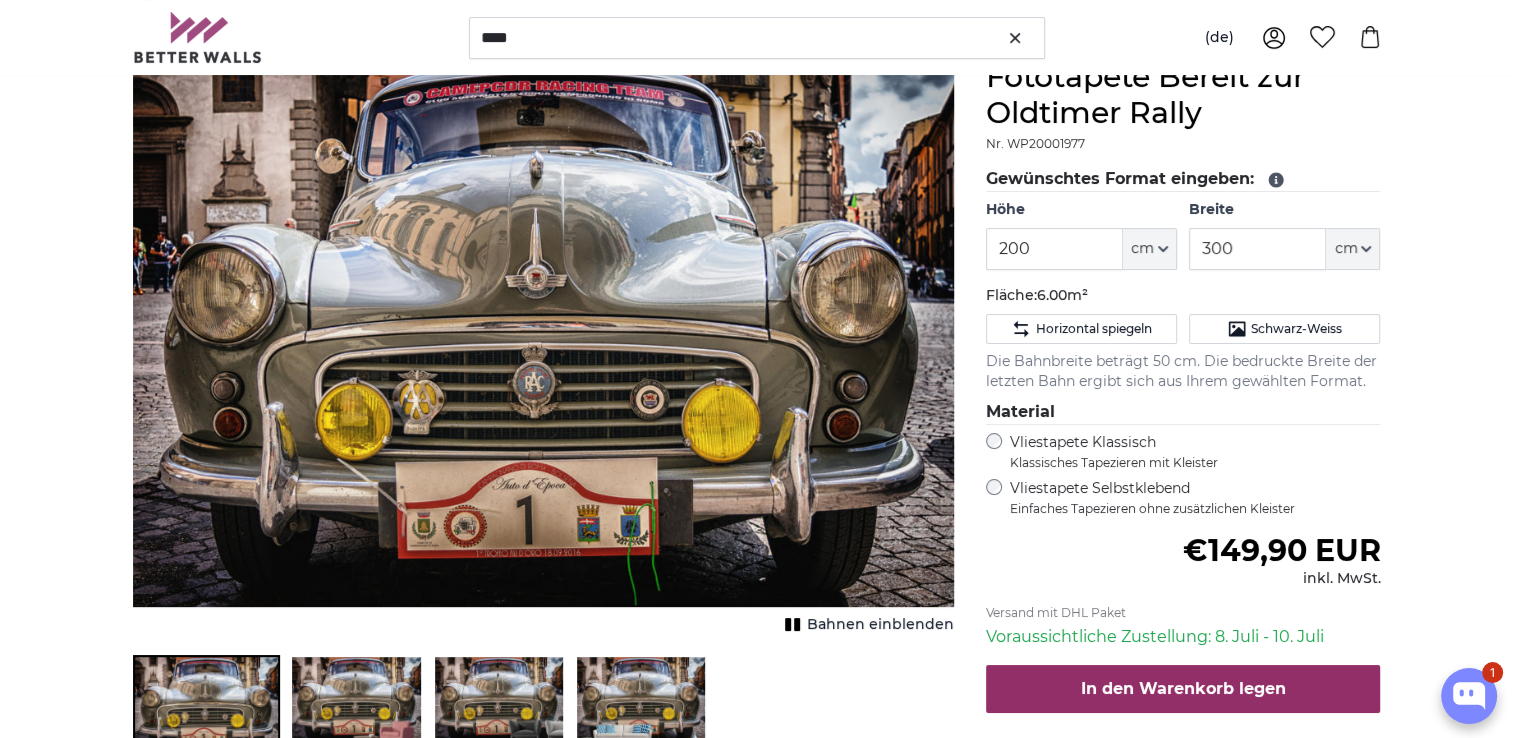 scroll, scrollTop: 200, scrollLeft: 0, axis: vertical 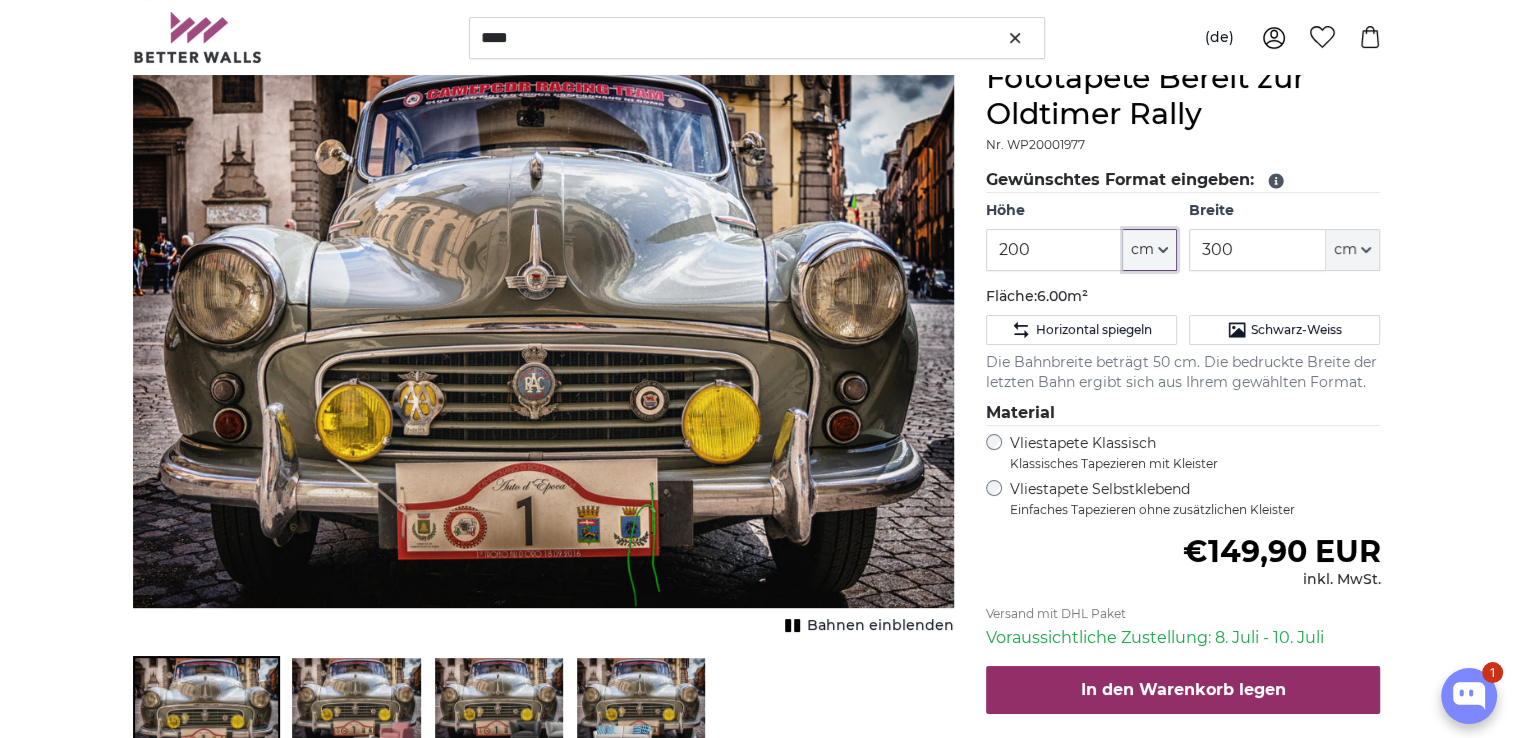 click 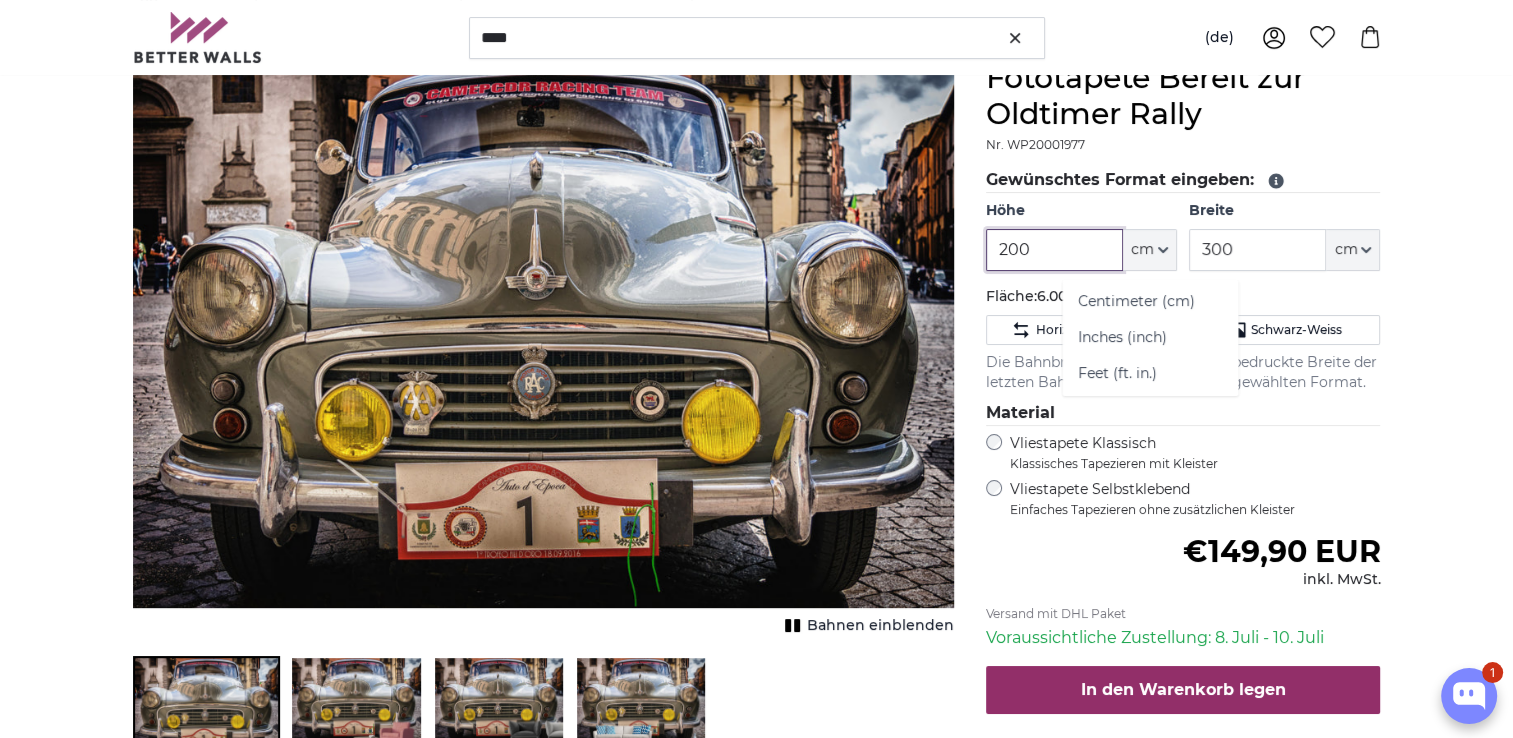 click on "200" at bounding box center [1054, 250] 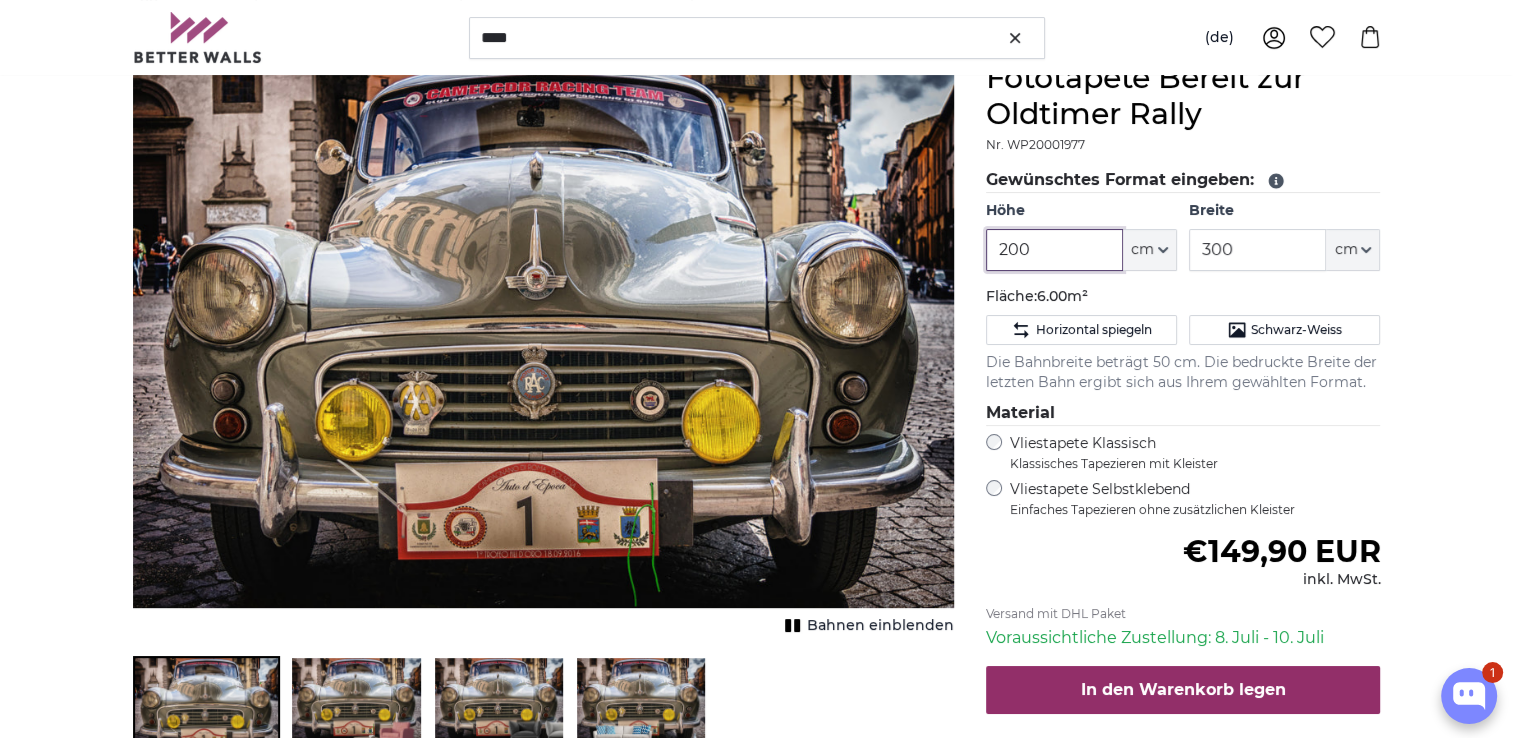drag, startPoint x: 996, startPoint y: 246, endPoint x: 1016, endPoint y: 249, distance: 20.22375 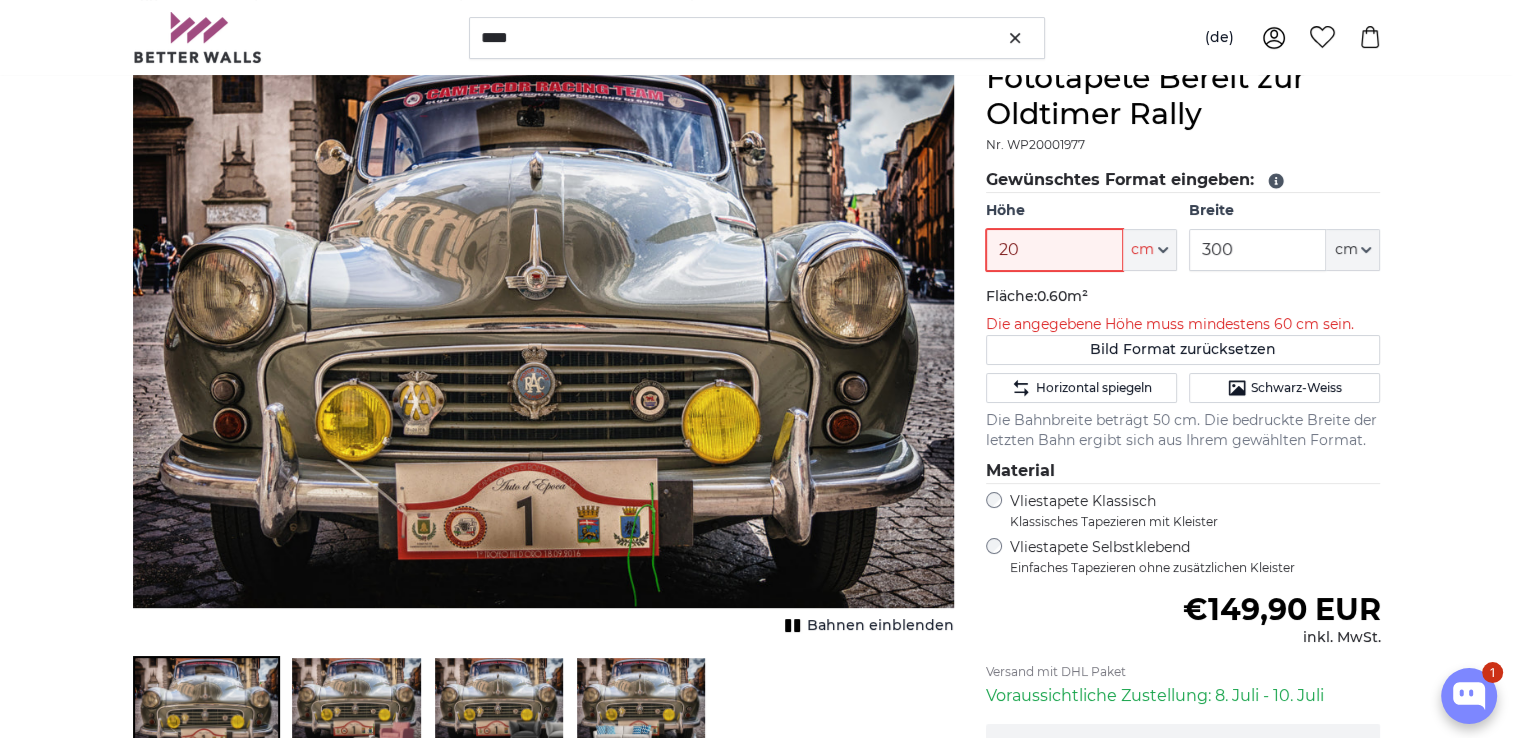 type on "200" 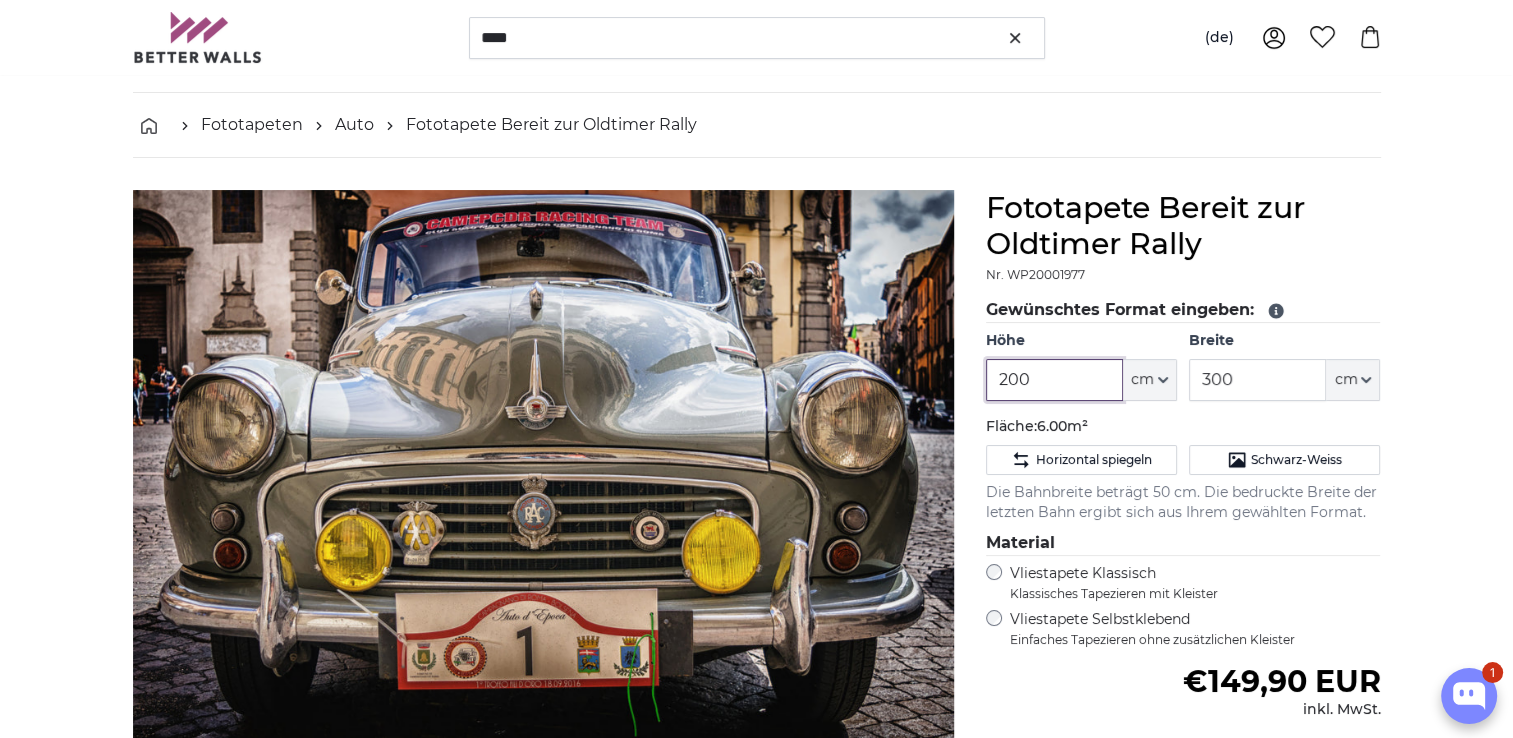 scroll, scrollTop: 0, scrollLeft: 0, axis: both 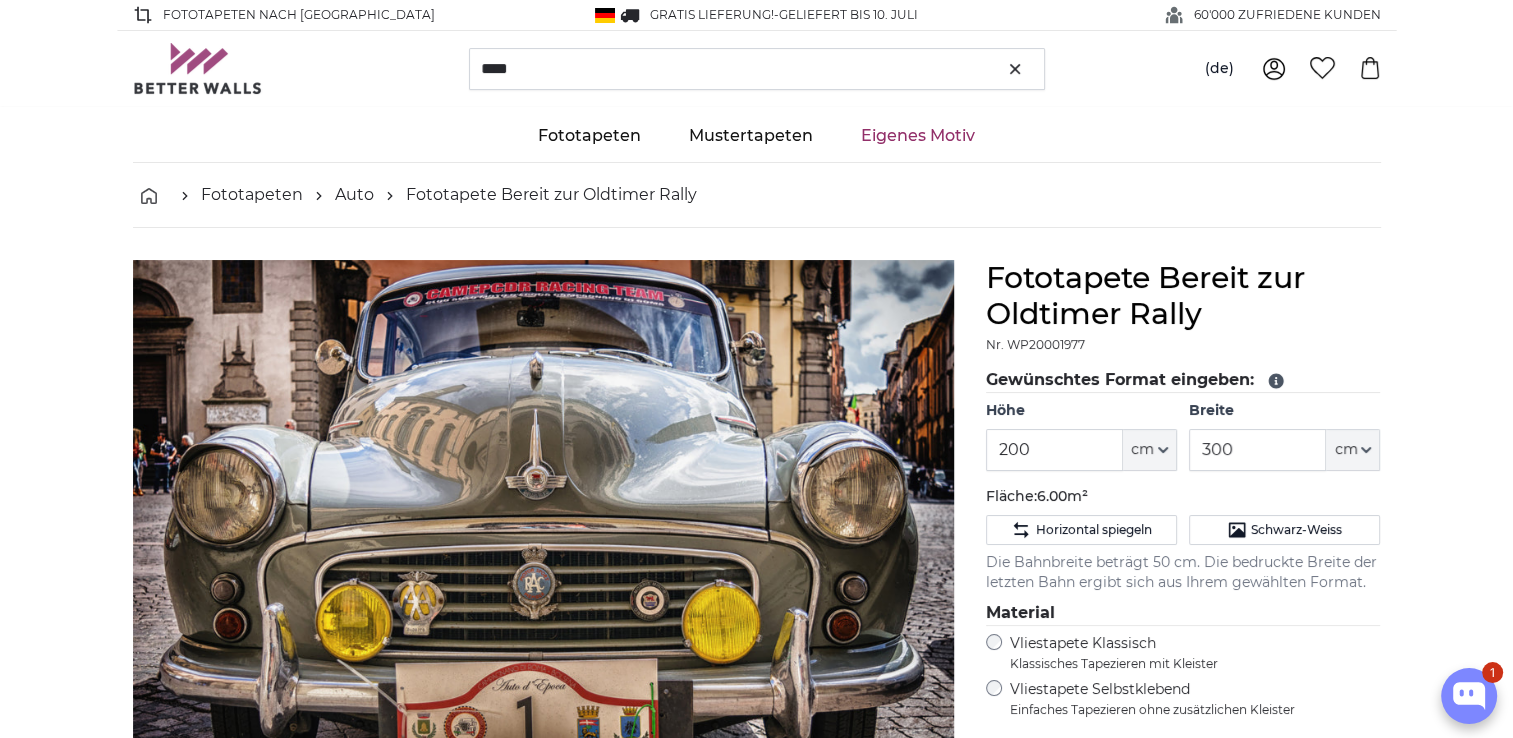 click on "Eigenes Motiv" at bounding box center (918, 136) 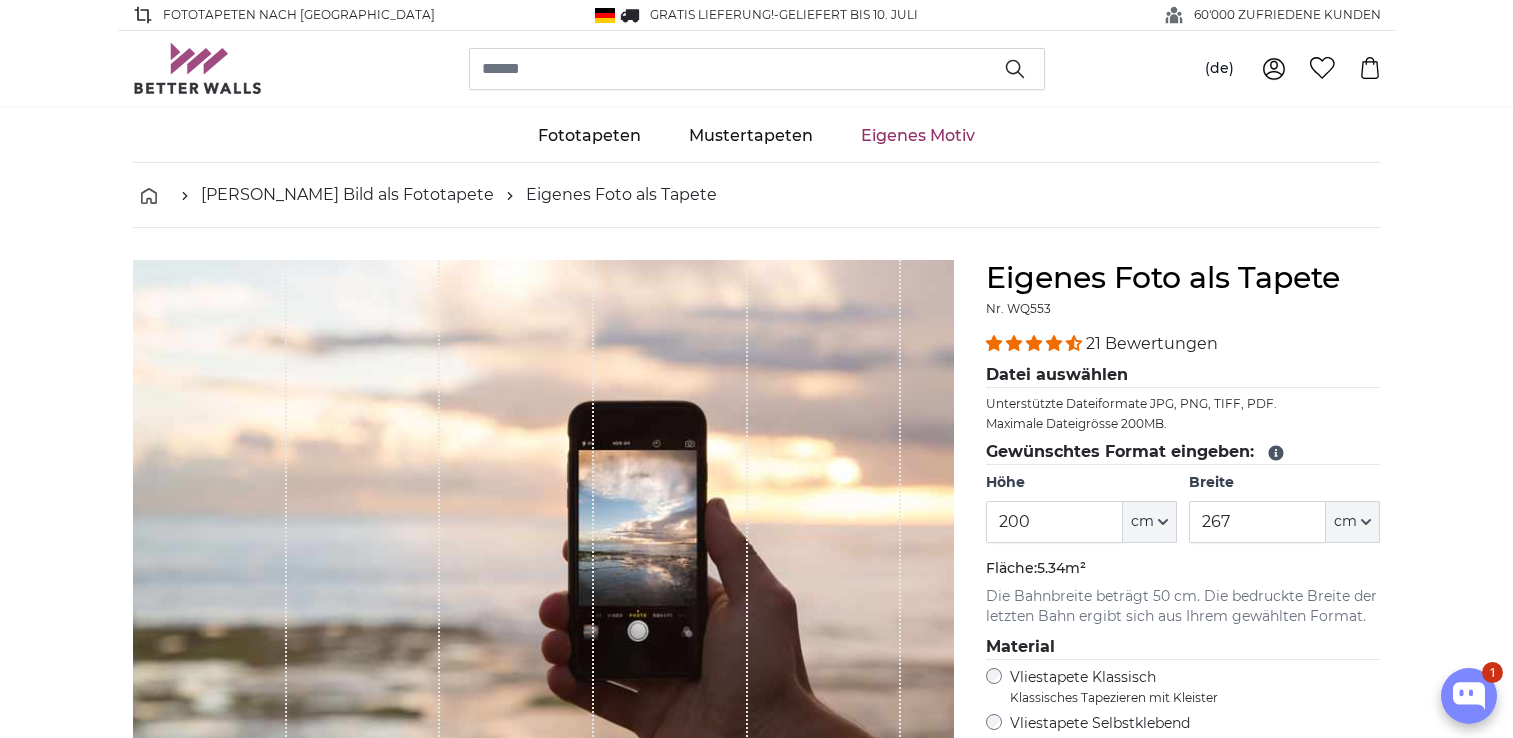 scroll, scrollTop: 0, scrollLeft: 0, axis: both 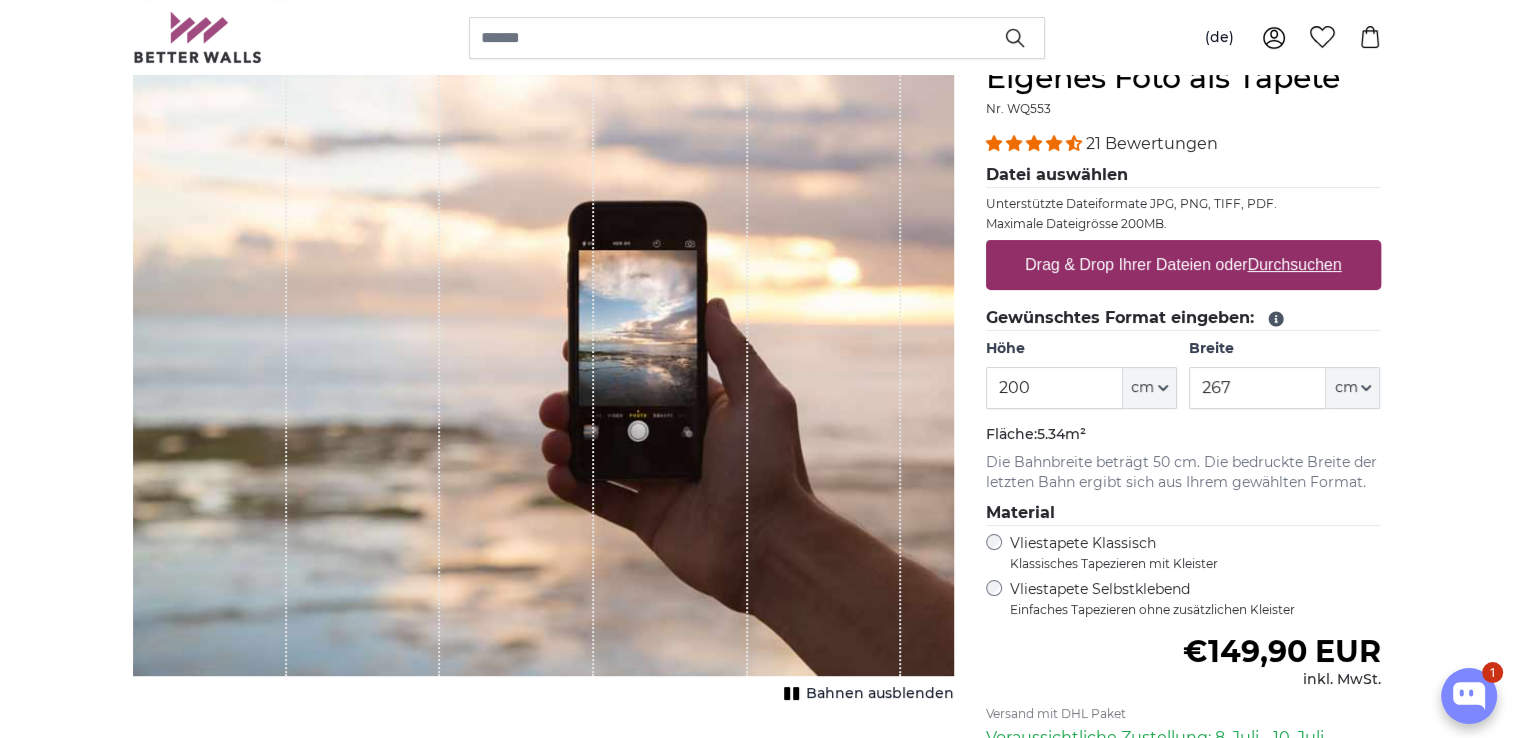 click on "Vliestapete Selbstklebend
Einfaches Tapezieren ohne zusätzlichen Kleister" at bounding box center [1183, 599] 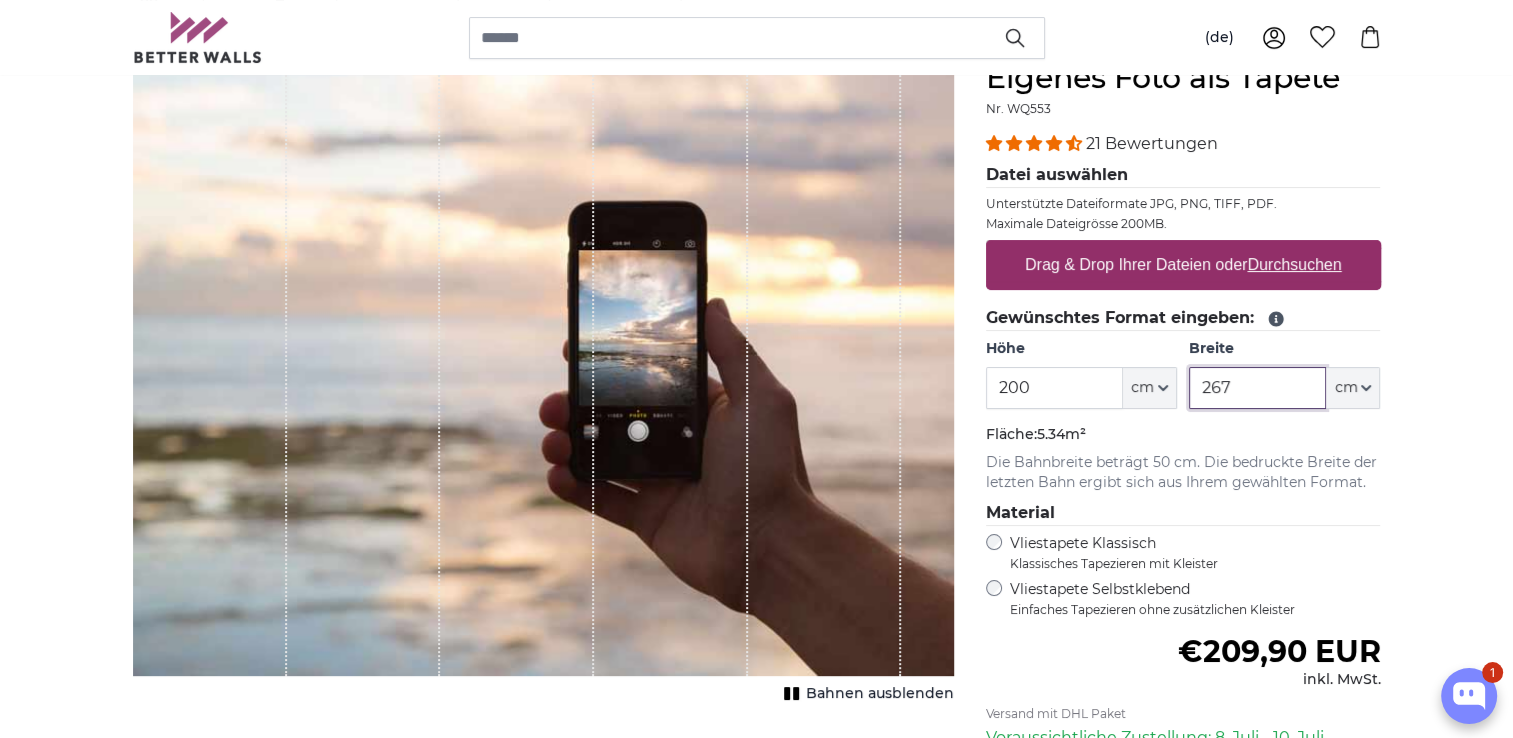 drag, startPoint x: 1244, startPoint y: 382, endPoint x: 1138, endPoint y: 406, distance: 108.68302 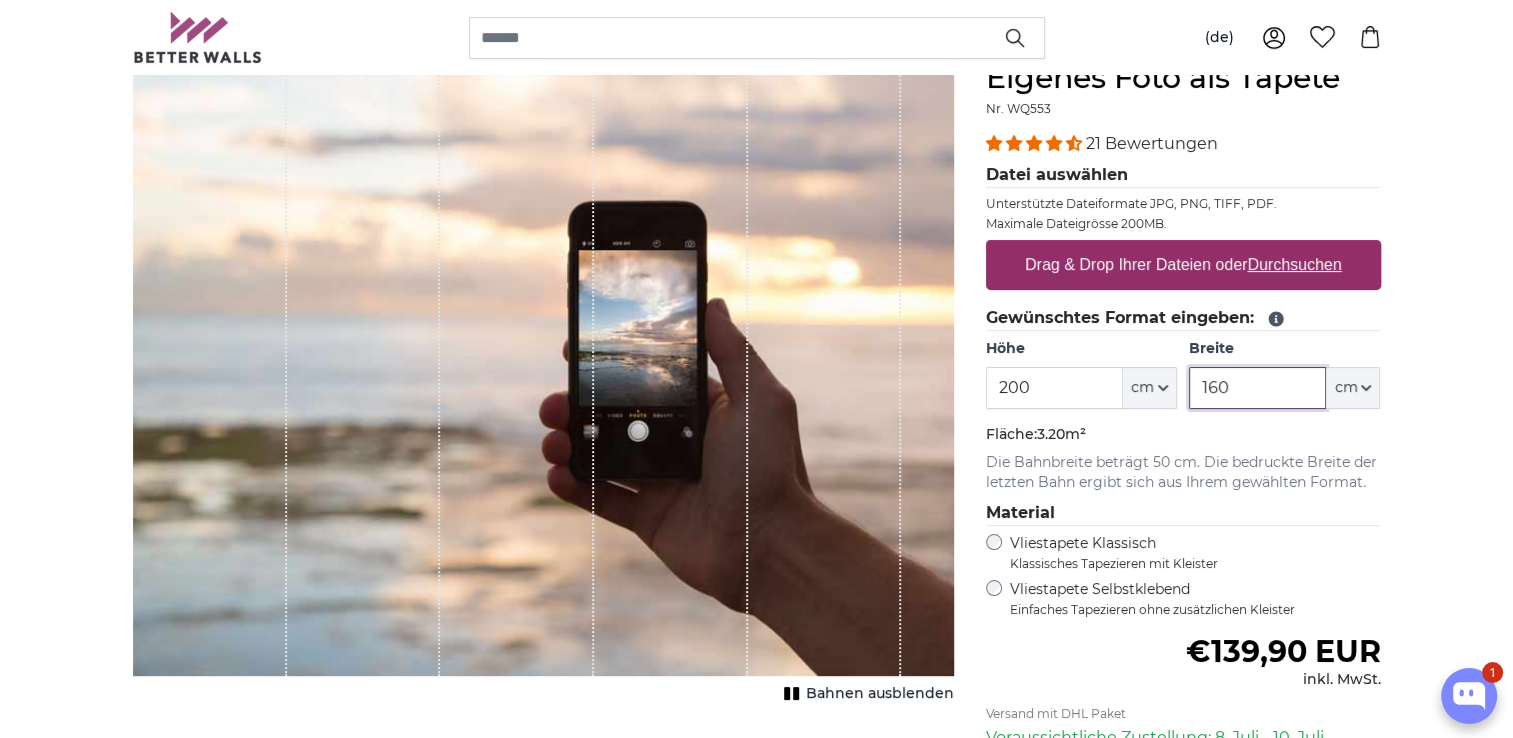 type on "160" 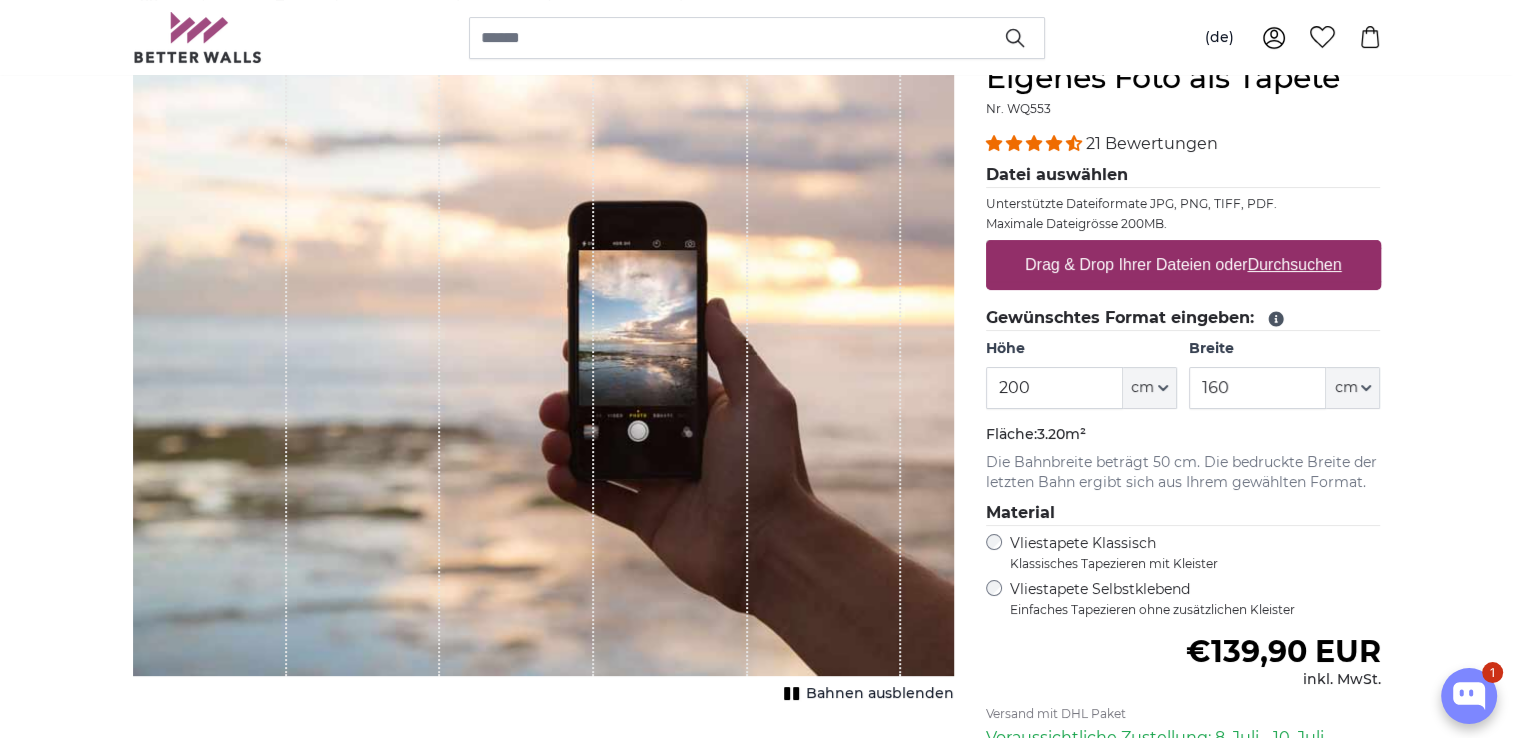 click on "(de)
English
Français
Español
Deutsch
Dansk" at bounding box center [756, 37] 